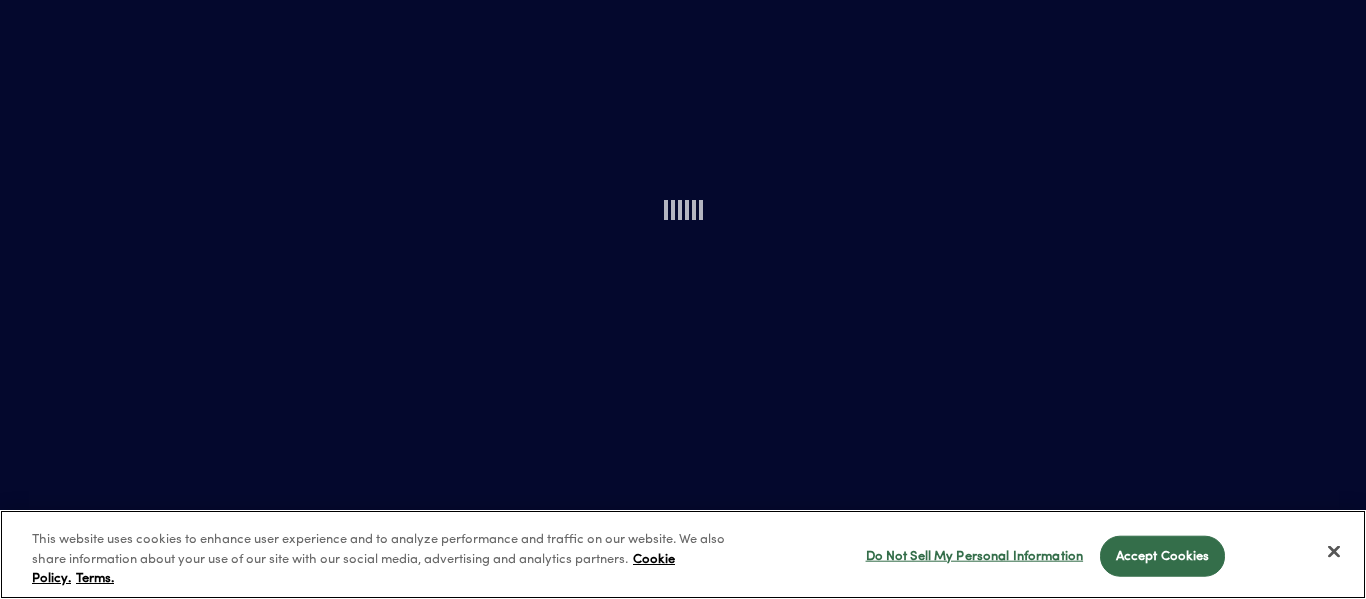 scroll, scrollTop: 0, scrollLeft: 0, axis: both 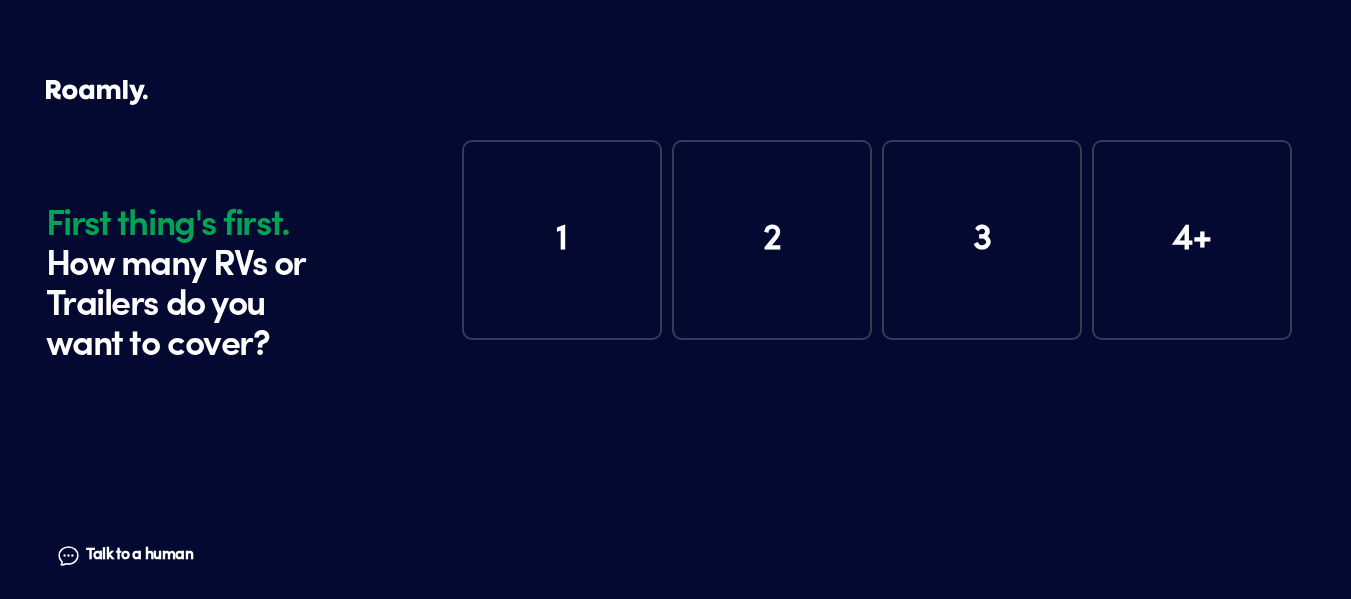 click on "2" at bounding box center [772, 240] 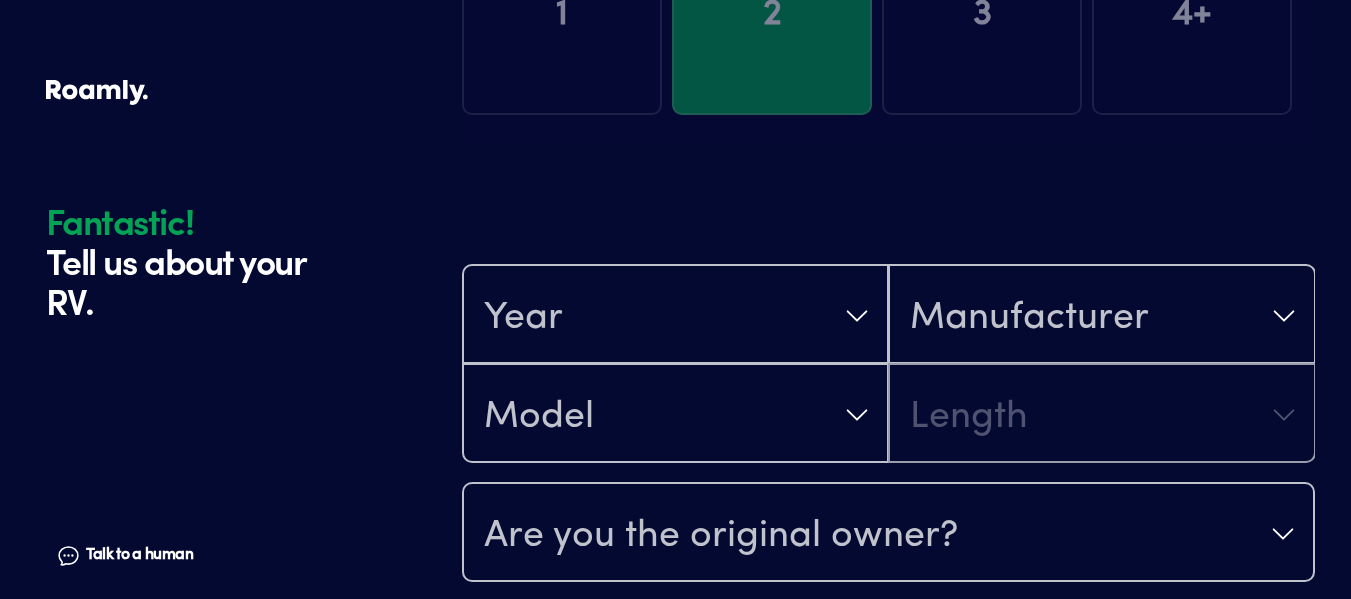scroll, scrollTop: 390, scrollLeft: 0, axis: vertical 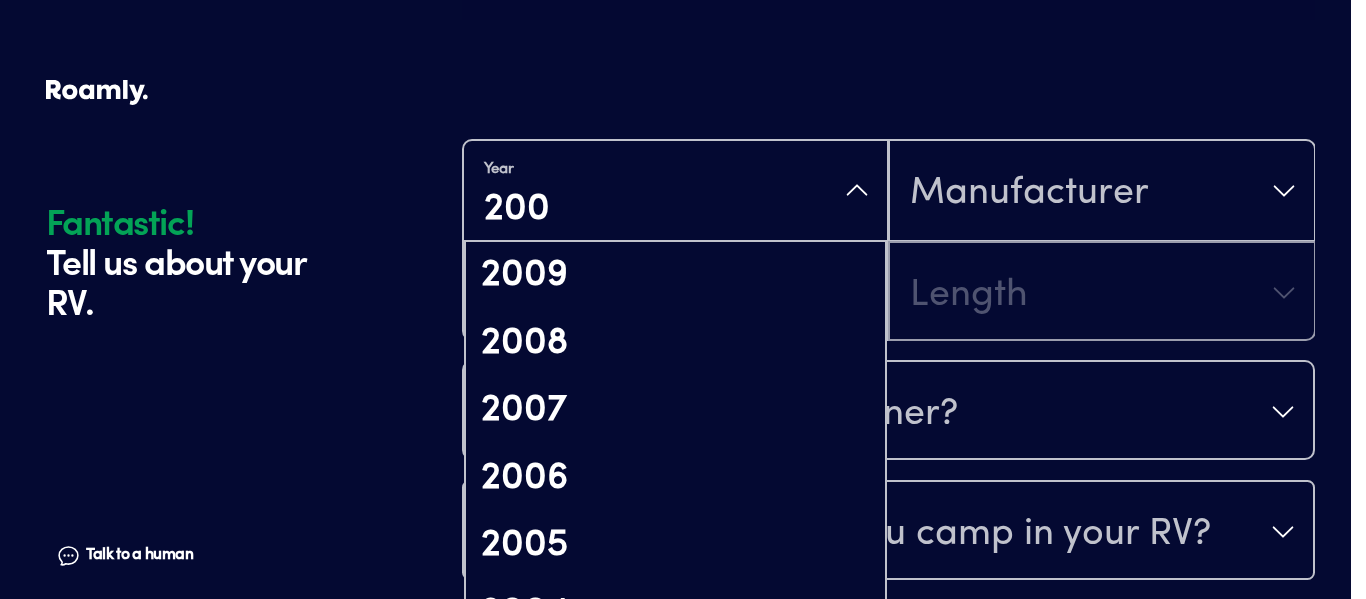 type on "2000" 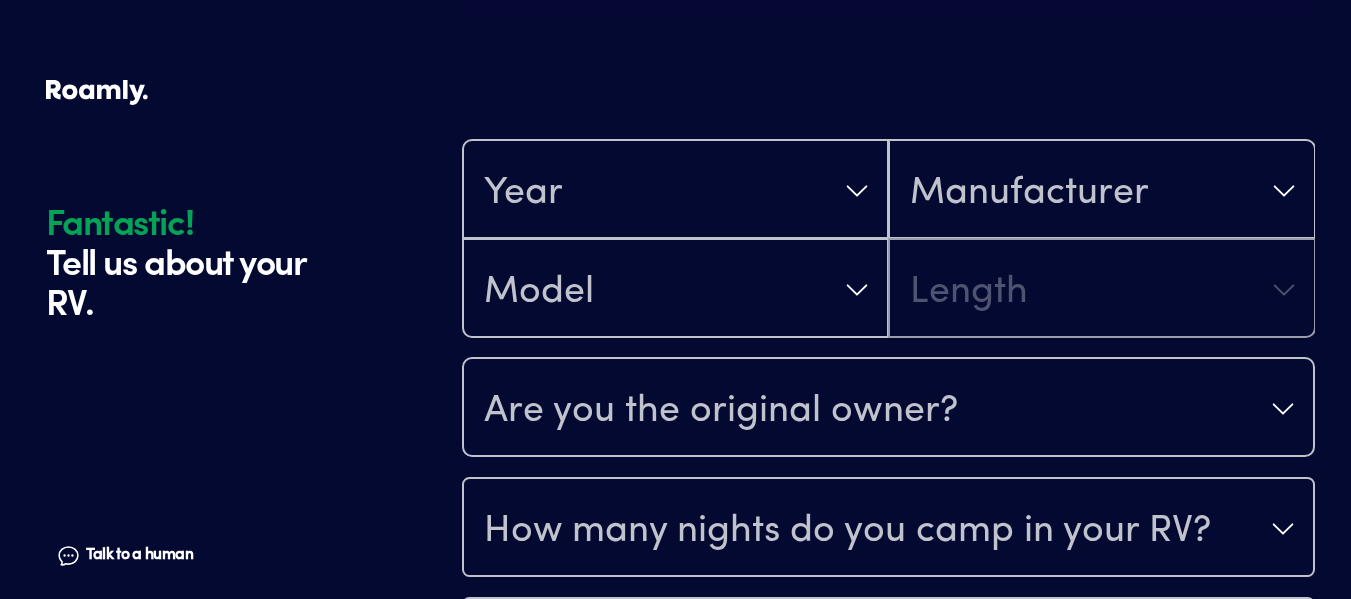 click on "Year Manufacturer" at bounding box center [888, 189] 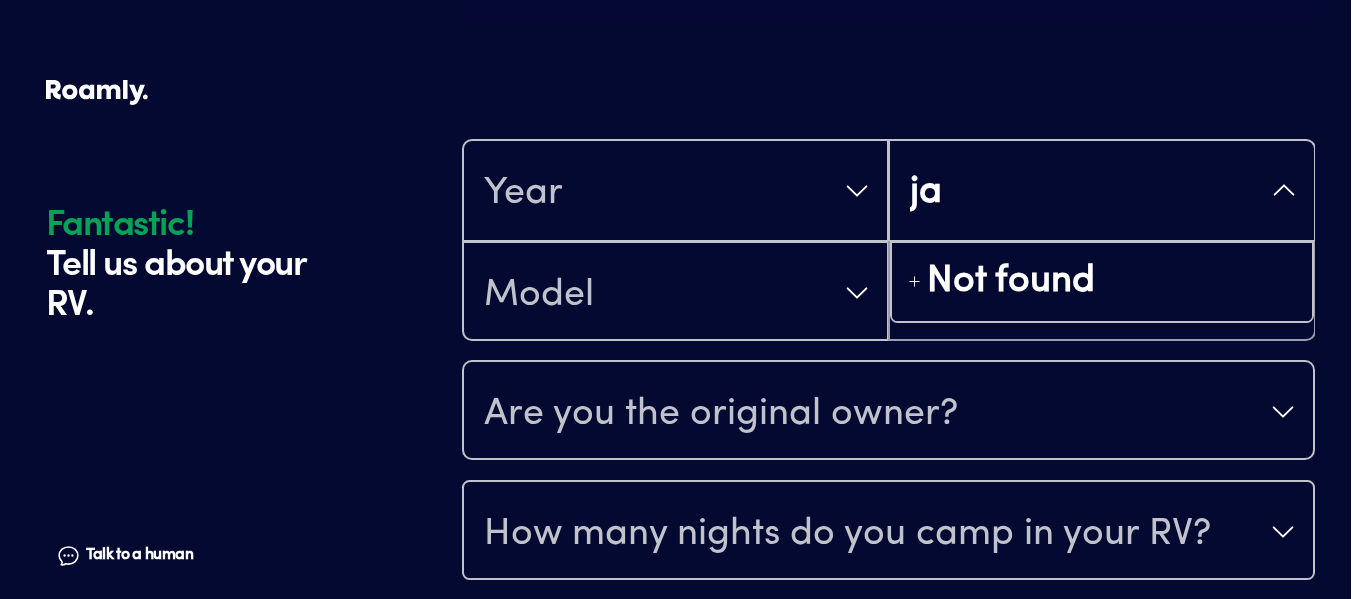type on "[PERSON_NAME]" 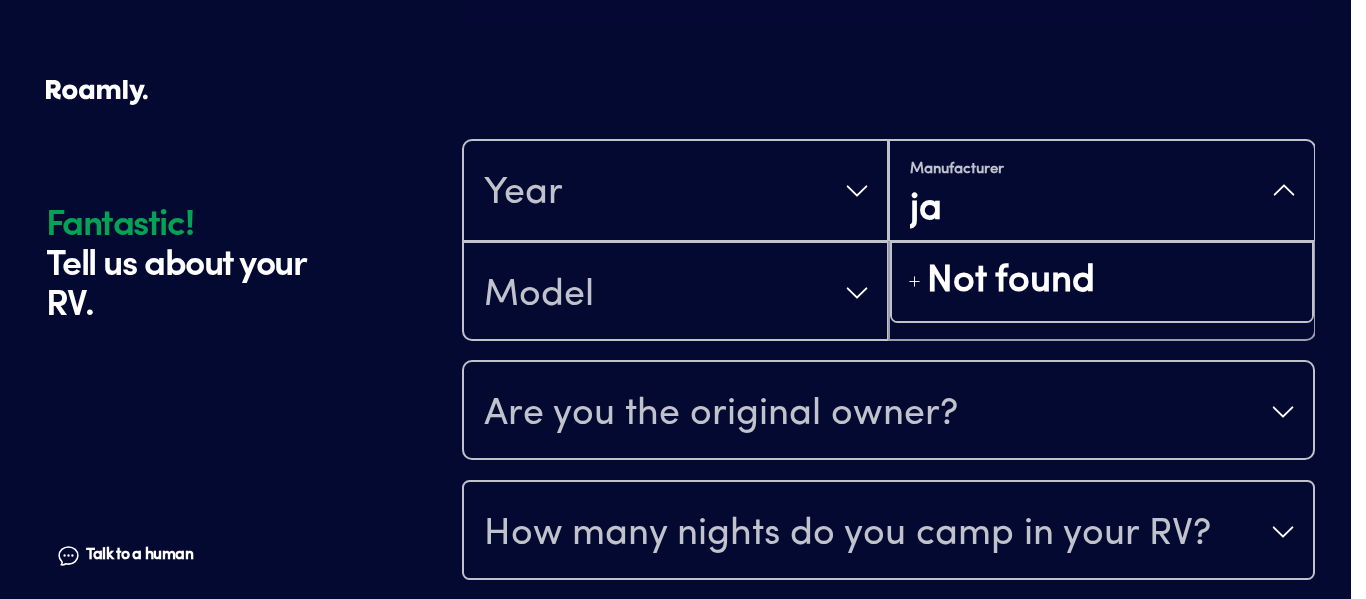 type on "[PERSON_NAME]" 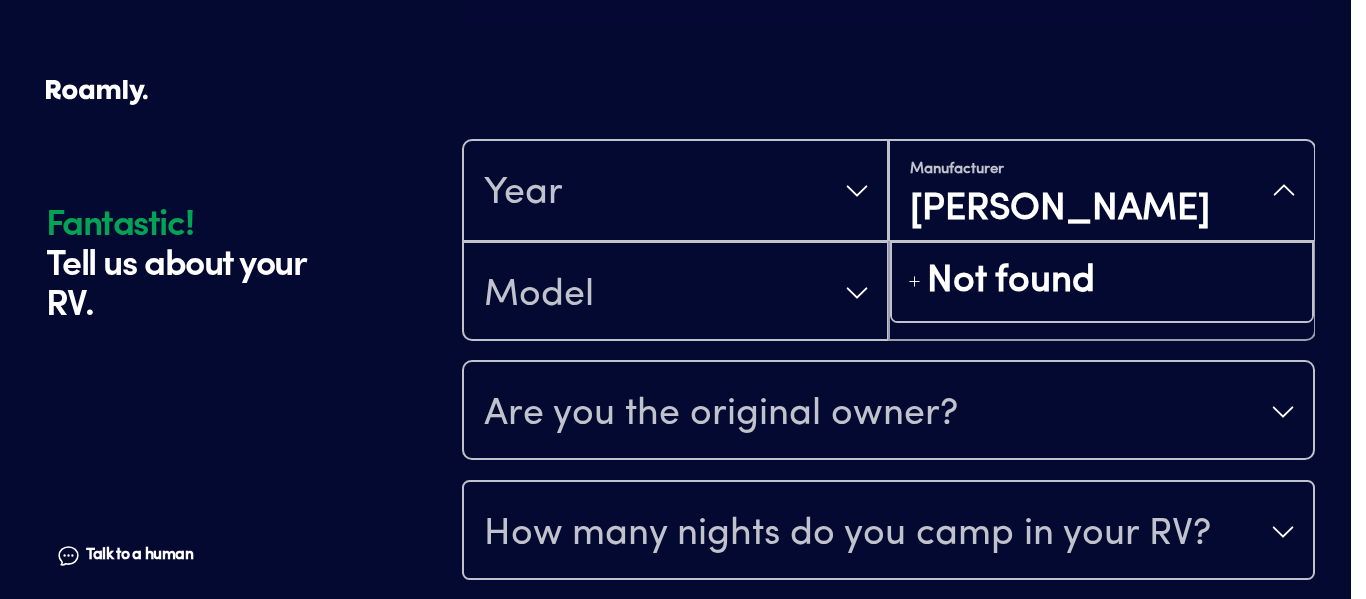 click on "[PERSON_NAME]" at bounding box center [1101, 210] 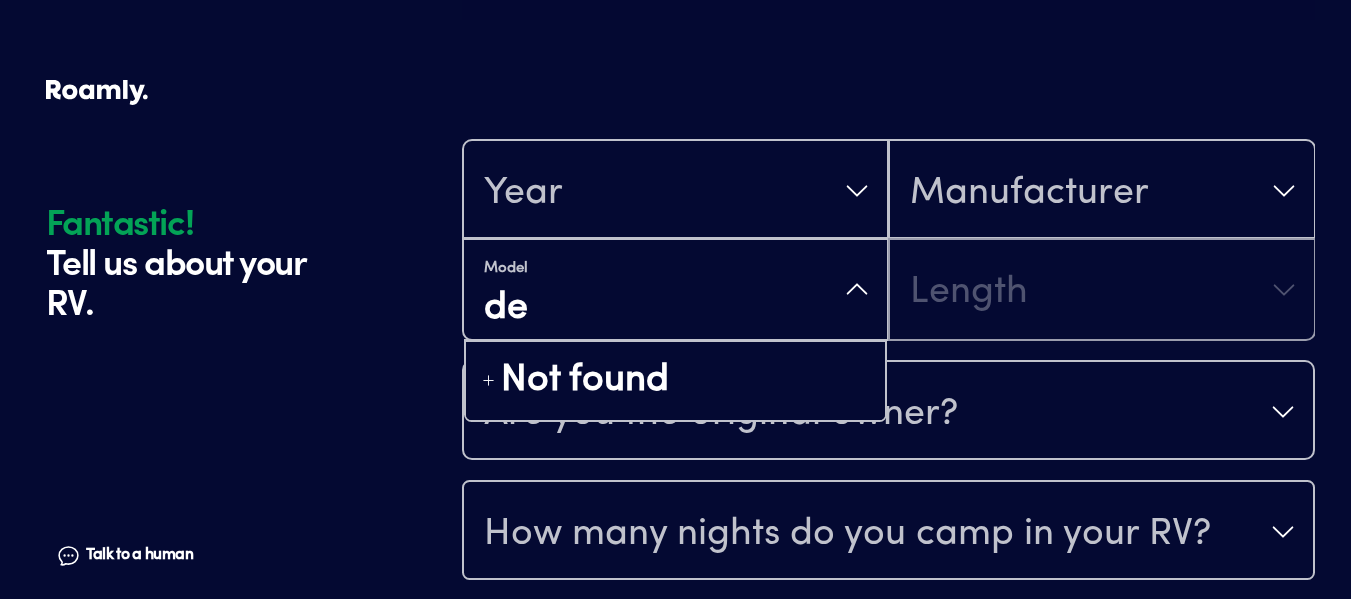 type on "d" 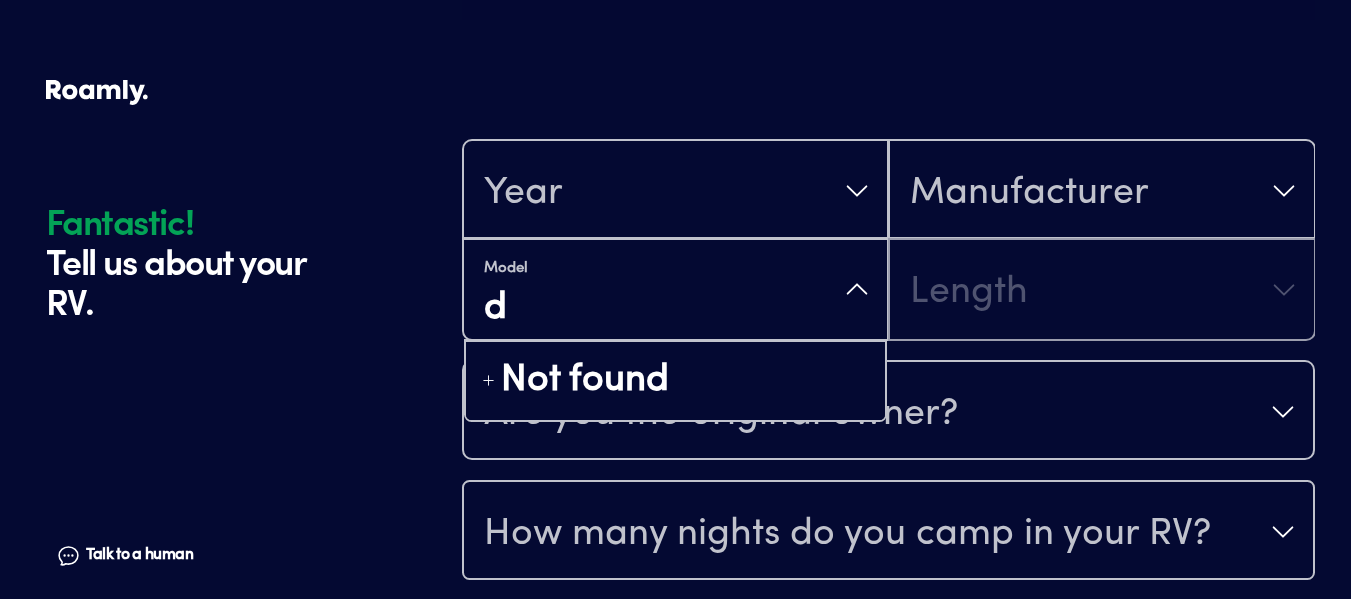 type 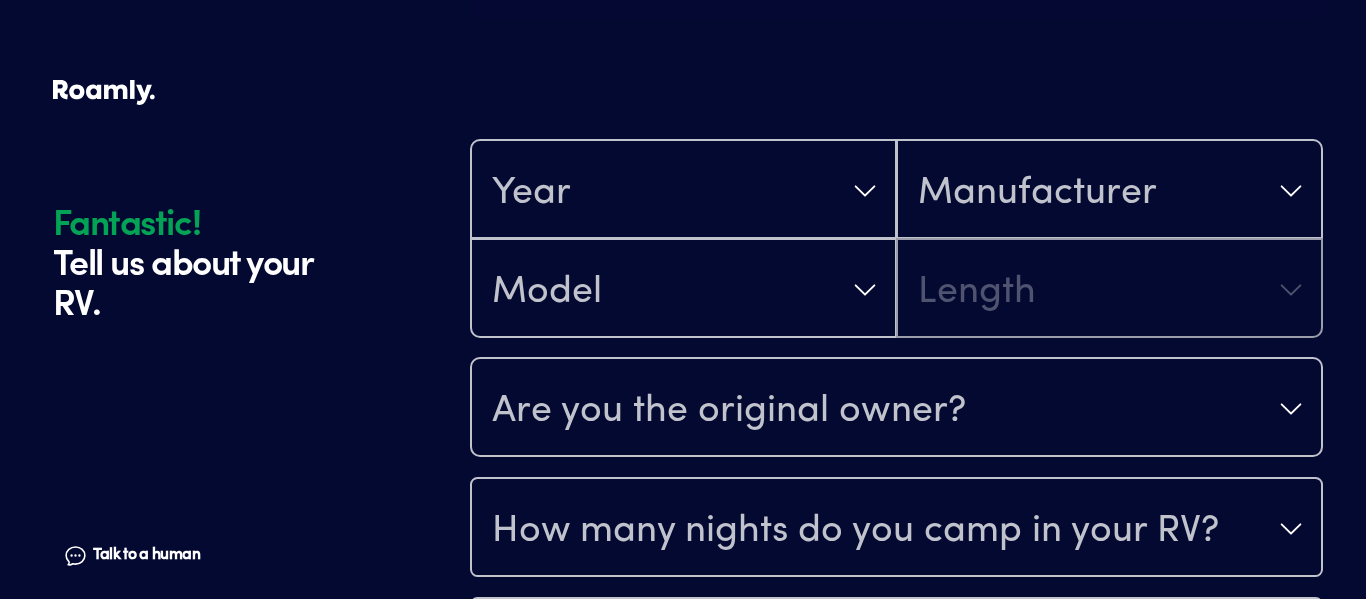 click on "Year Manufacturer Model Length" at bounding box center [896, 239] 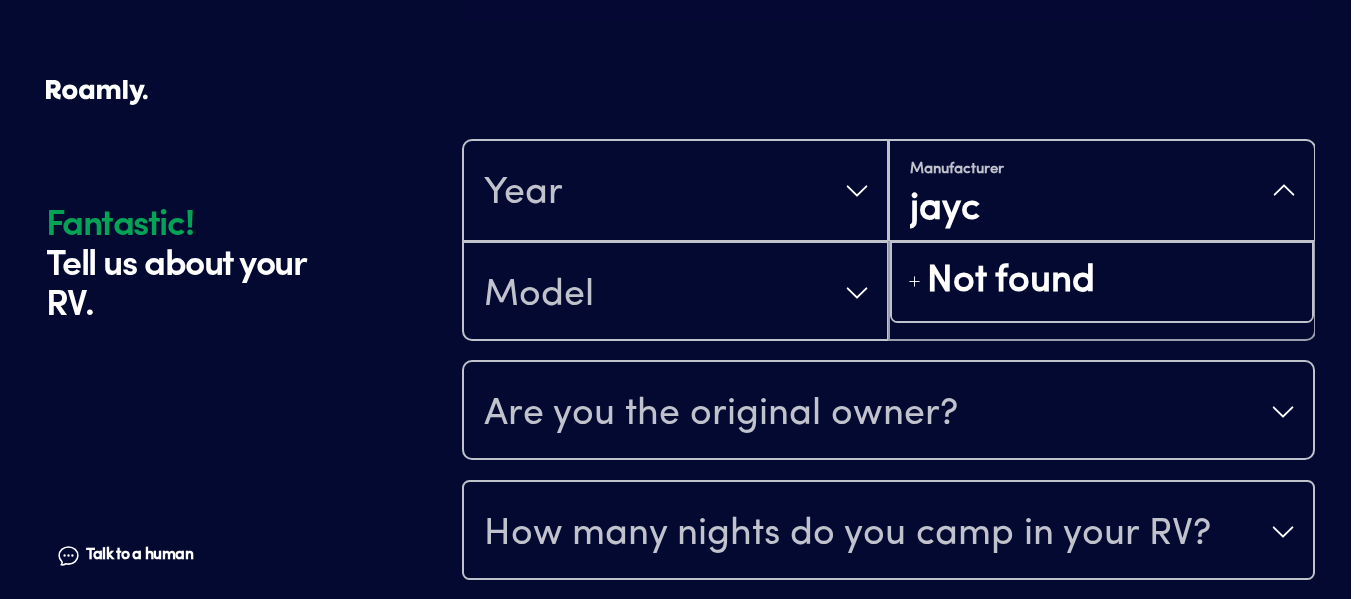 type on "jayco" 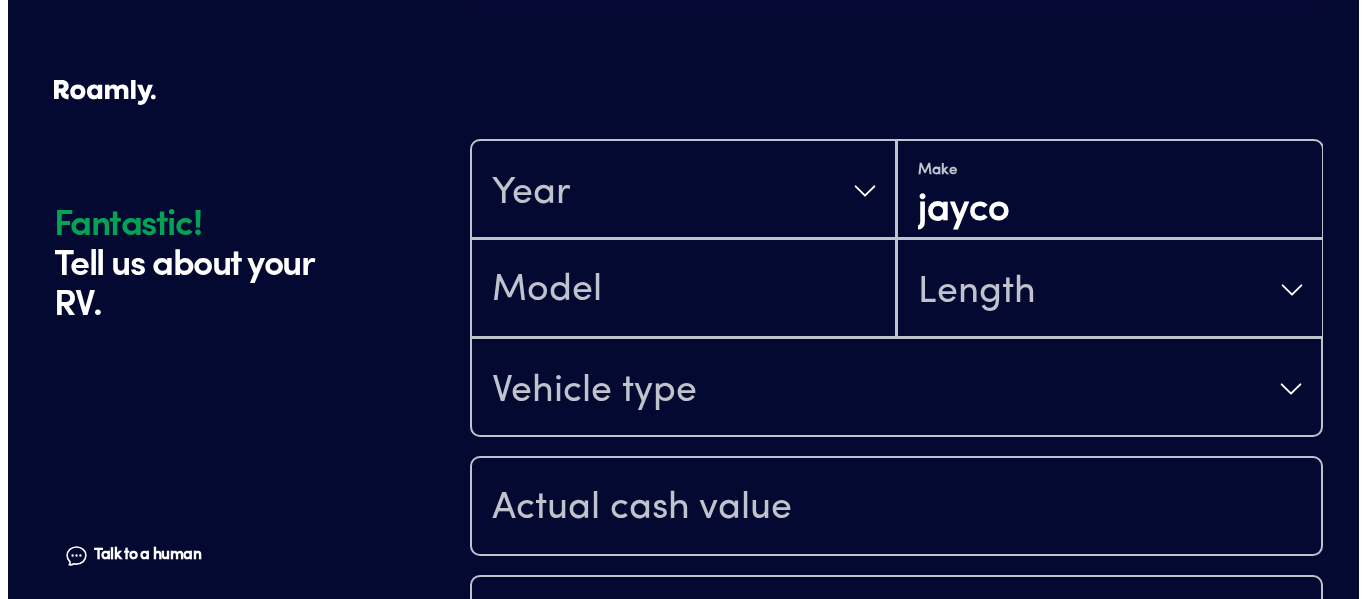 scroll, scrollTop: 3, scrollLeft: 0, axis: vertical 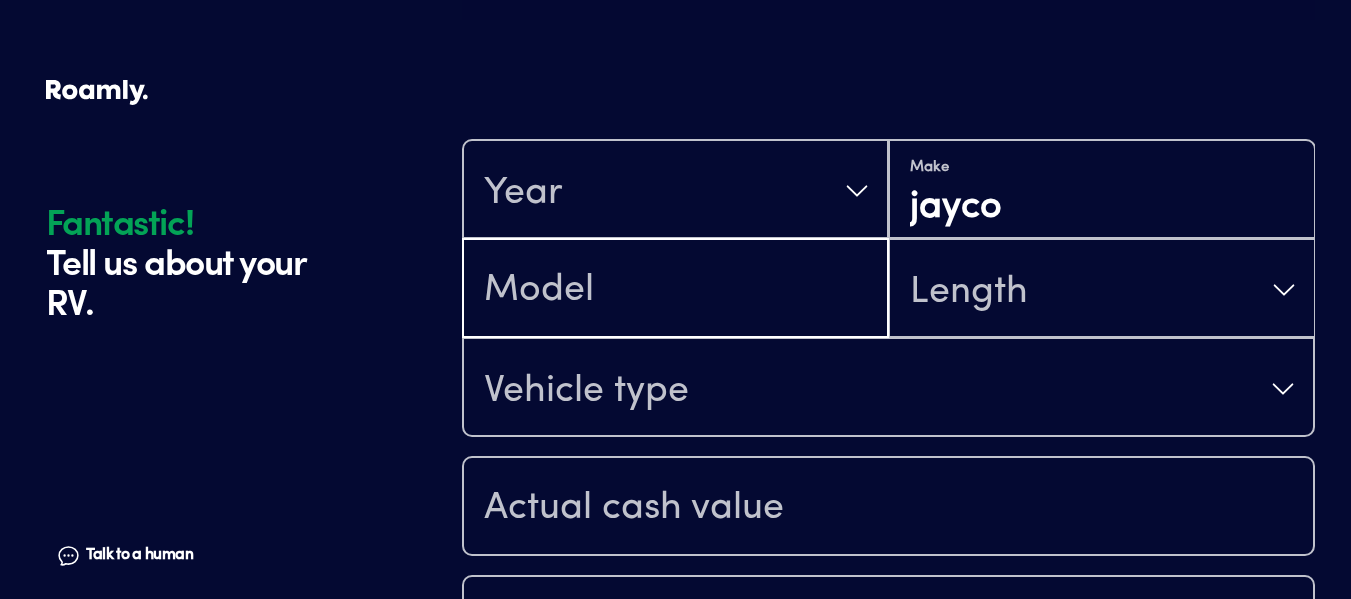 click at bounding box center (675, 290) 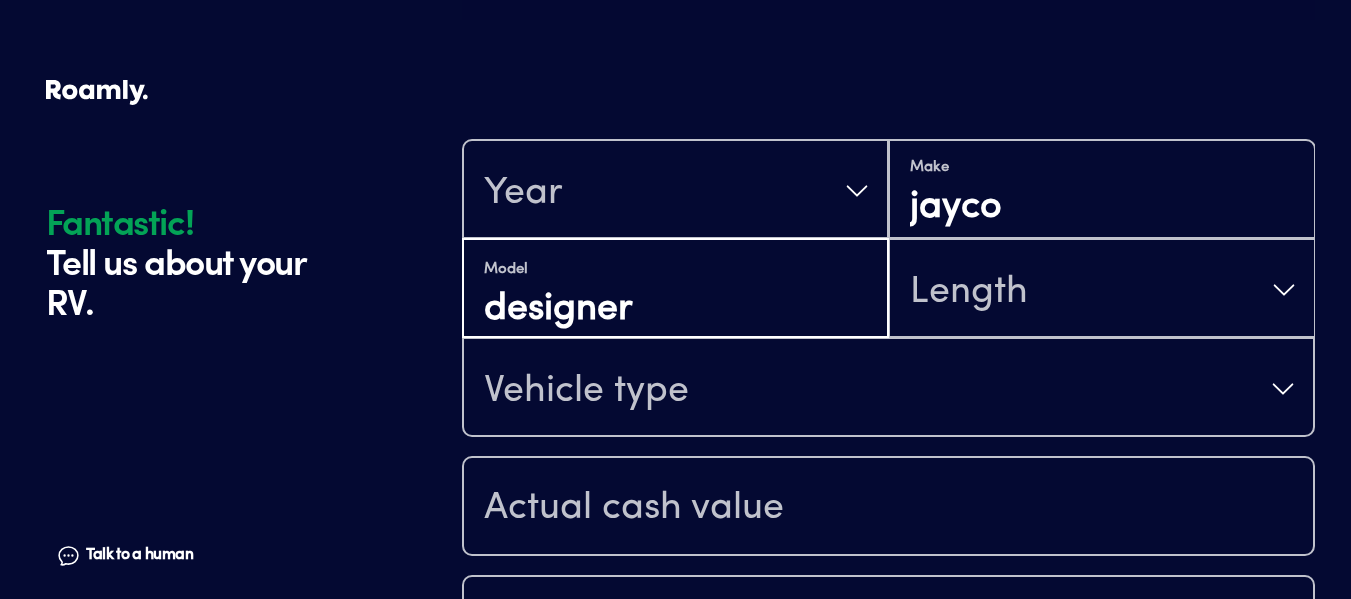 type on "designer" 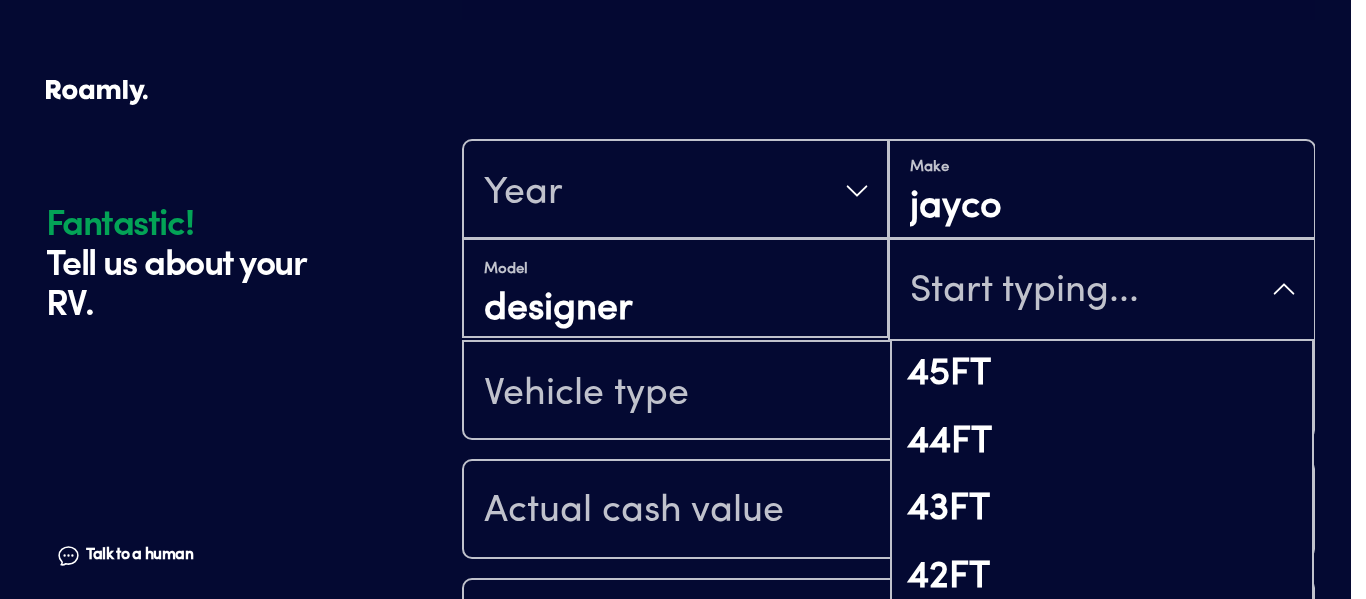 scroll, scrollTop: 2272, scrollLeft: 0, axis: vertical 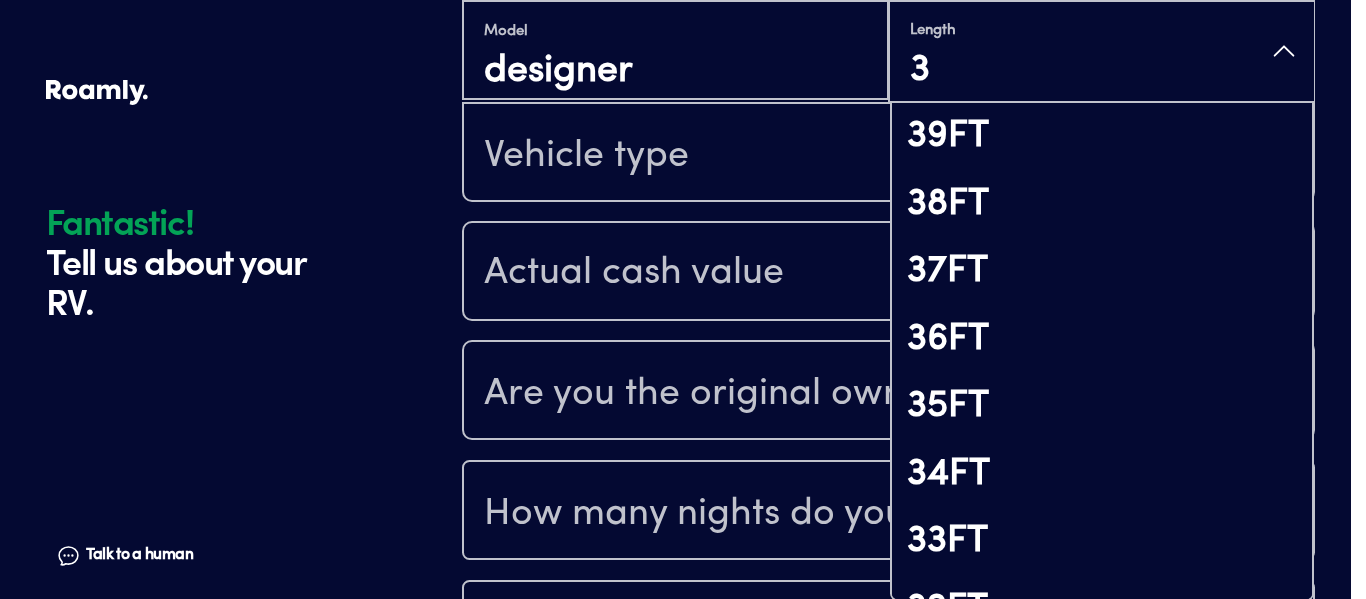 type on "32" 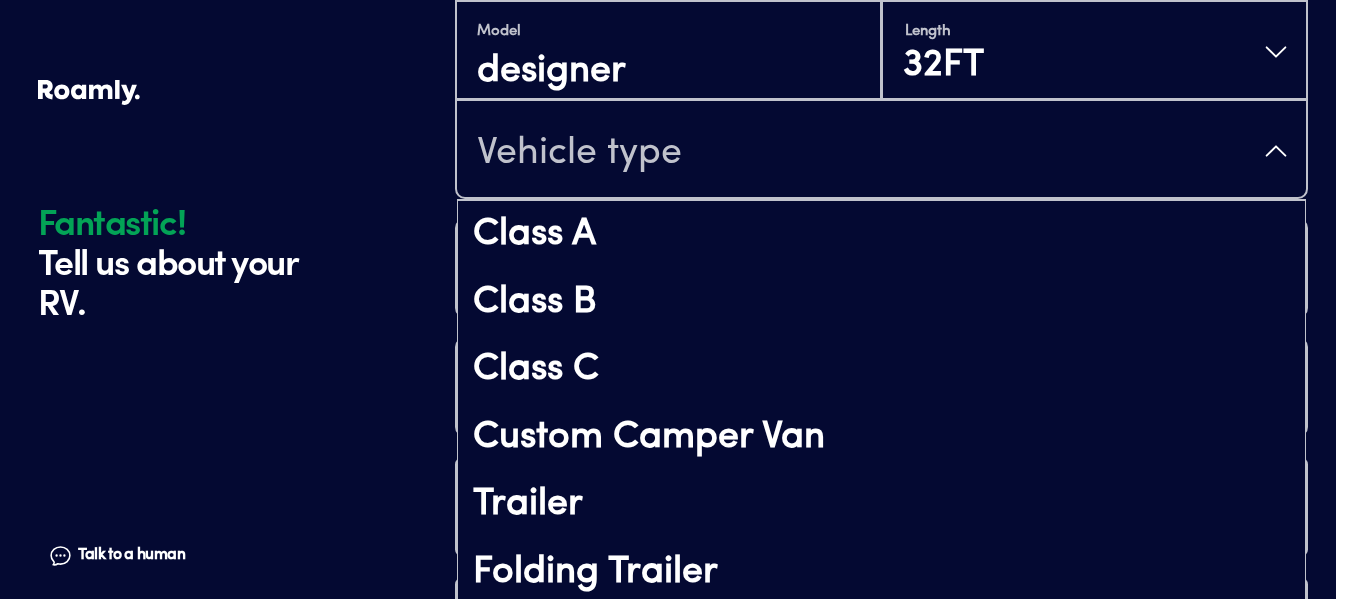 click on "Vehicle type" at bounding box center [881, 151] 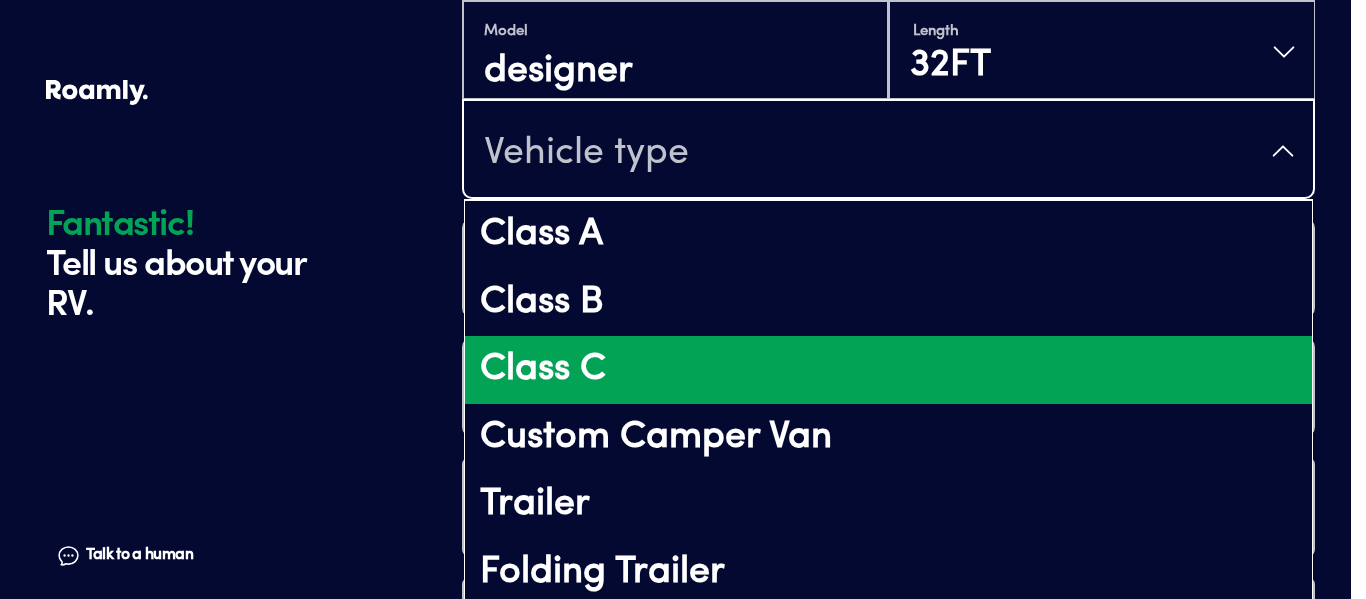 click on "Class C" at bounding box center [888, 370] 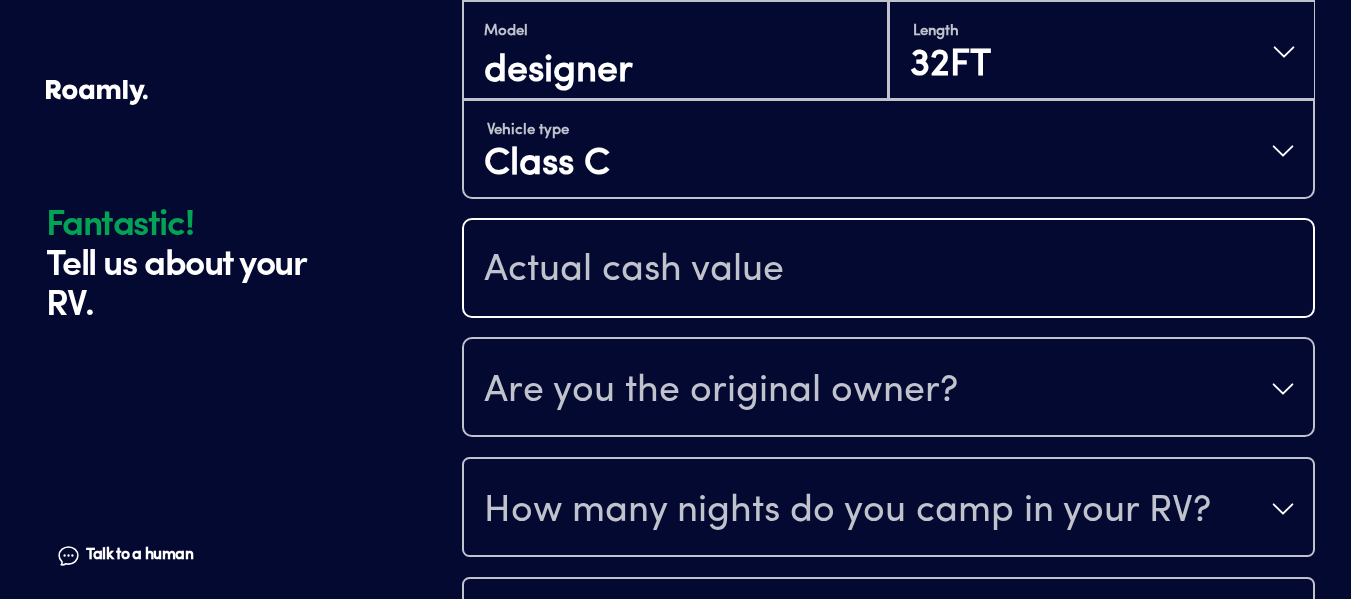 click at bounding box center [888, 270] 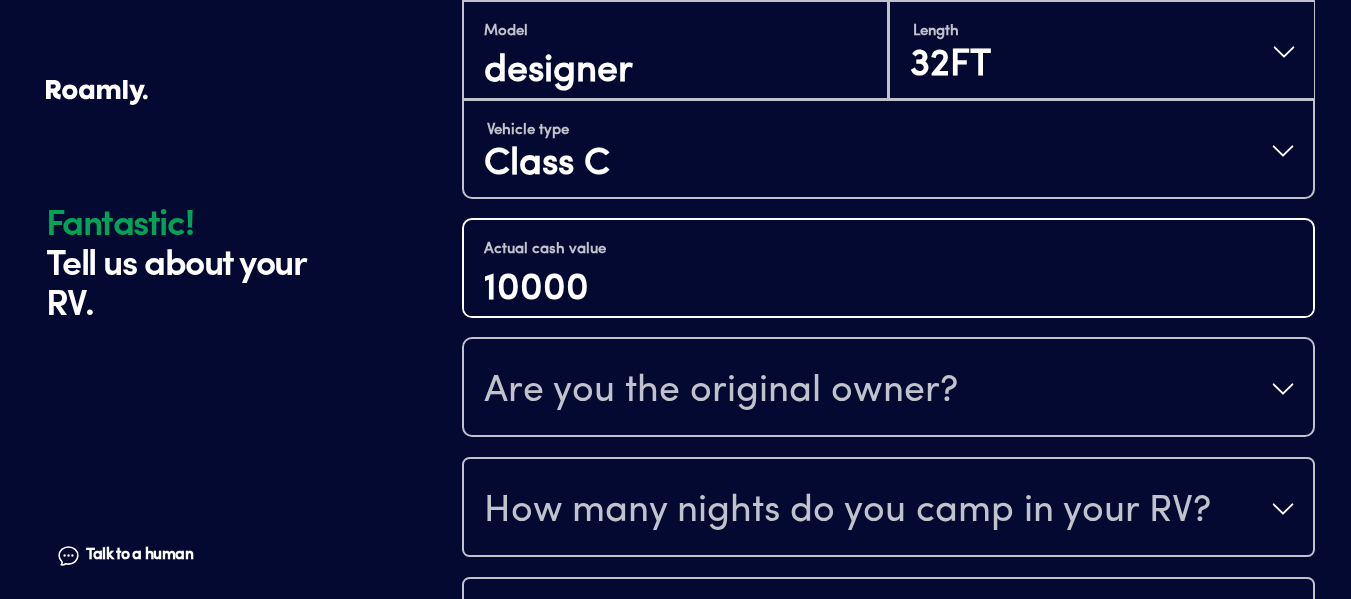 type on "10000" 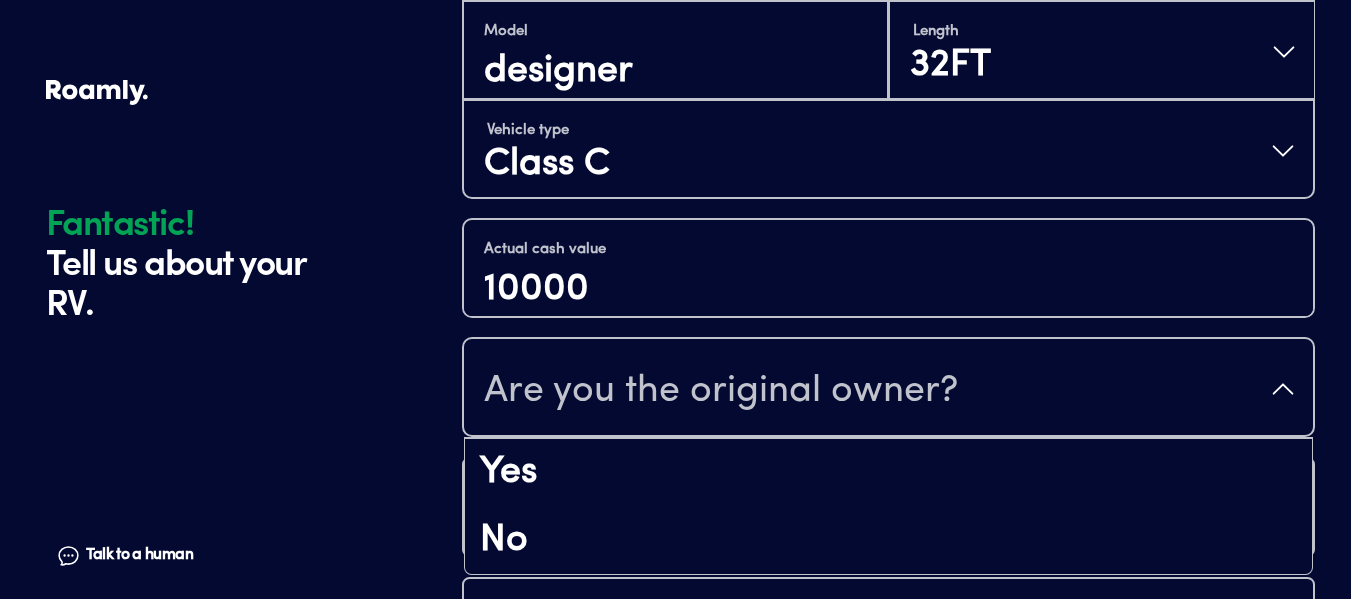 click on "Are you the original owner?" at bounding box center [721, 391] 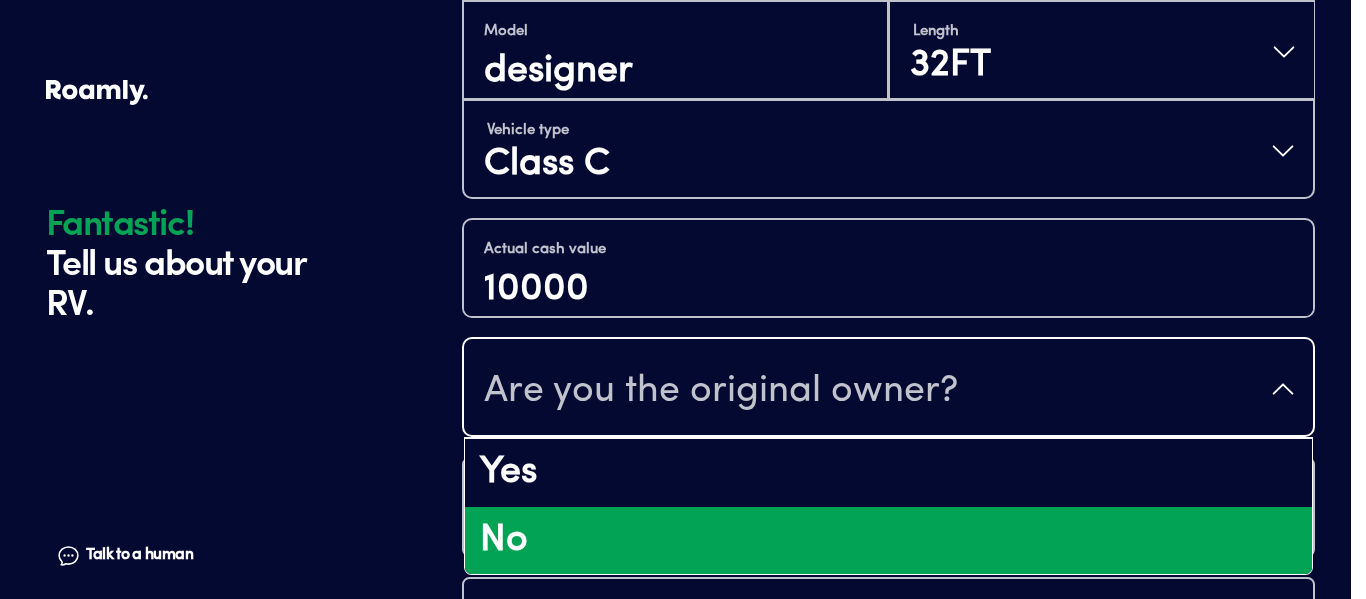 click on "No" at bounding box center [888, 541] 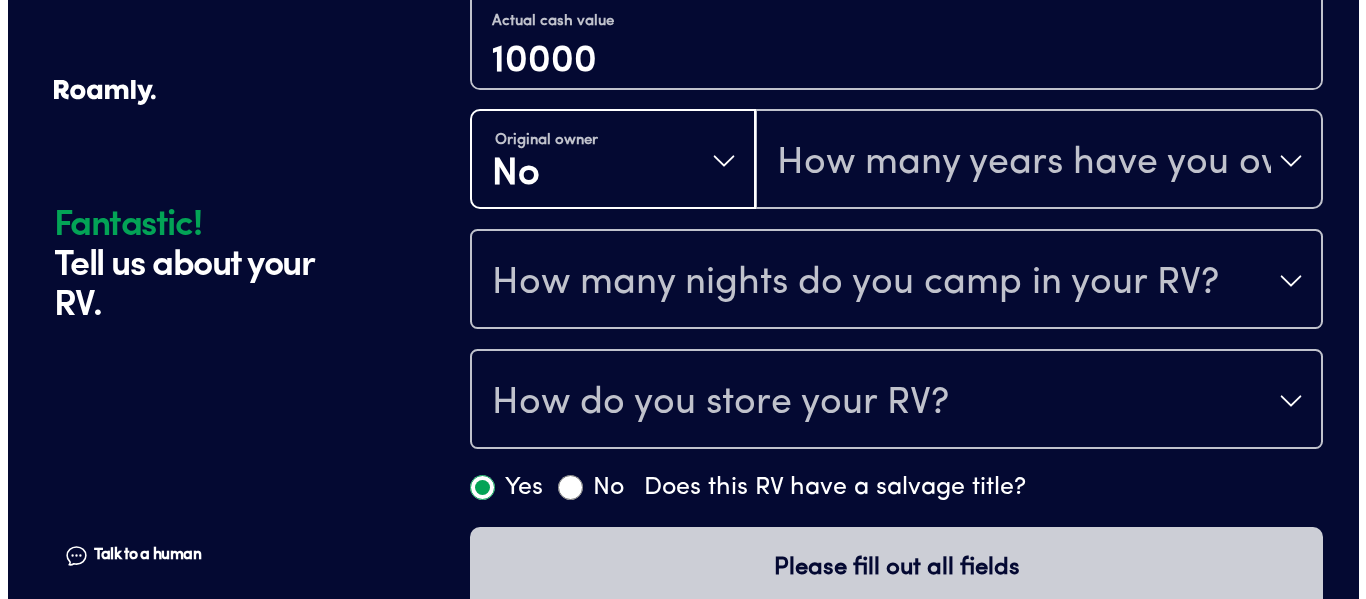 scroll, scrollTop: 861, scrollLeft: 0, axis: vertical 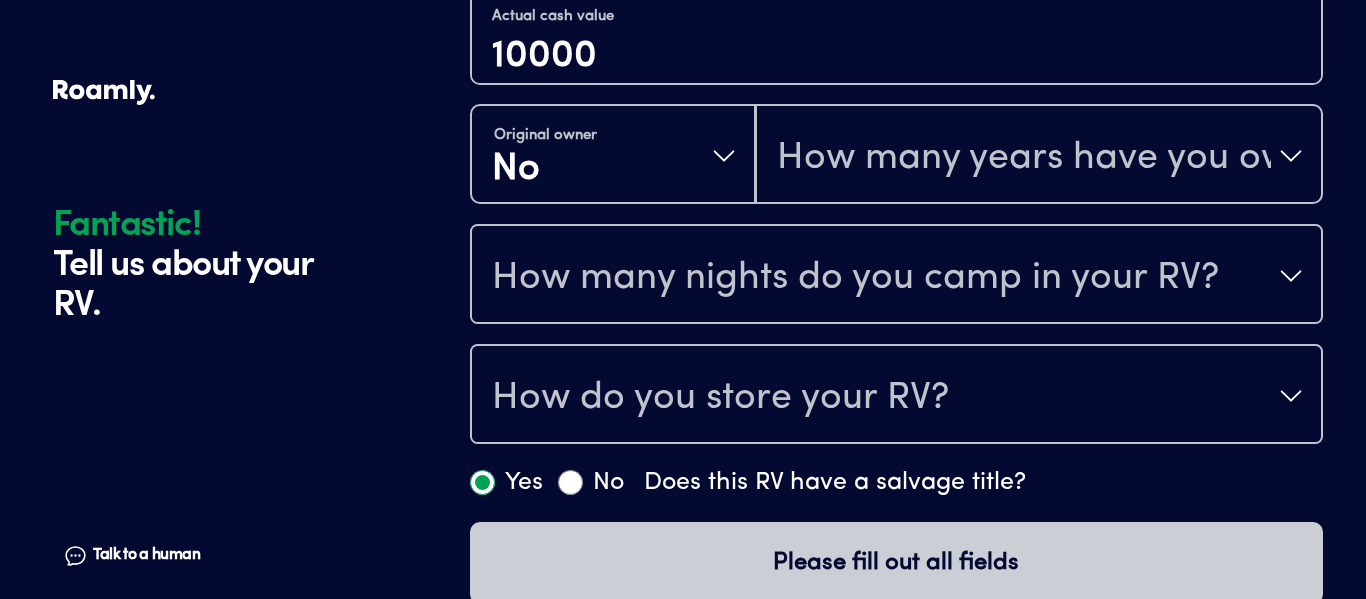 click on "How many nights do you camp in your RV?" at bounding box center [855, 278] 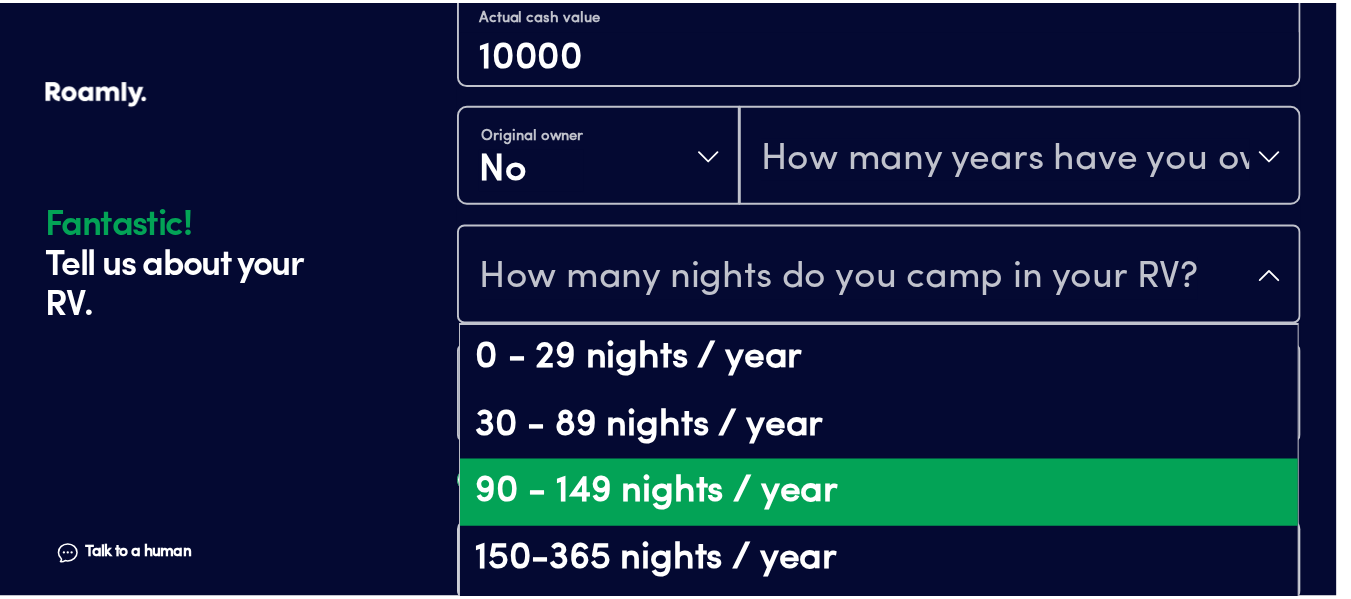scroll, scrollTop: 41, scrollLeft: 0, axis: vertical 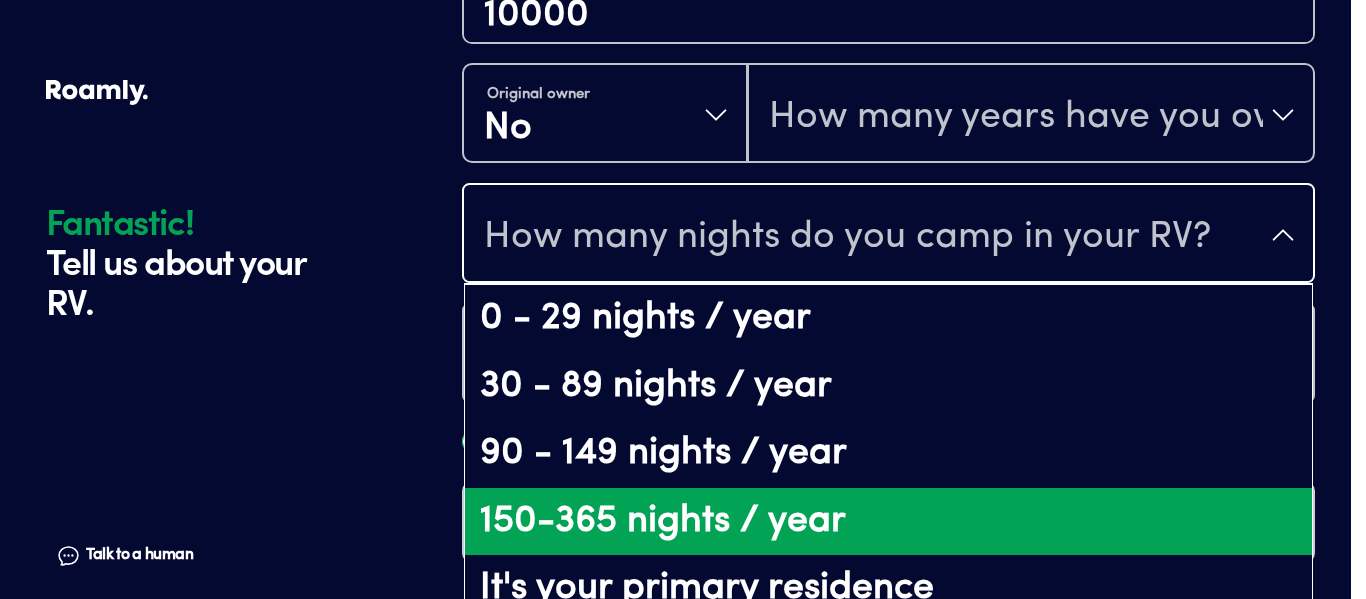 click on "150-365 nights / year" at bounding box center (888, 522) 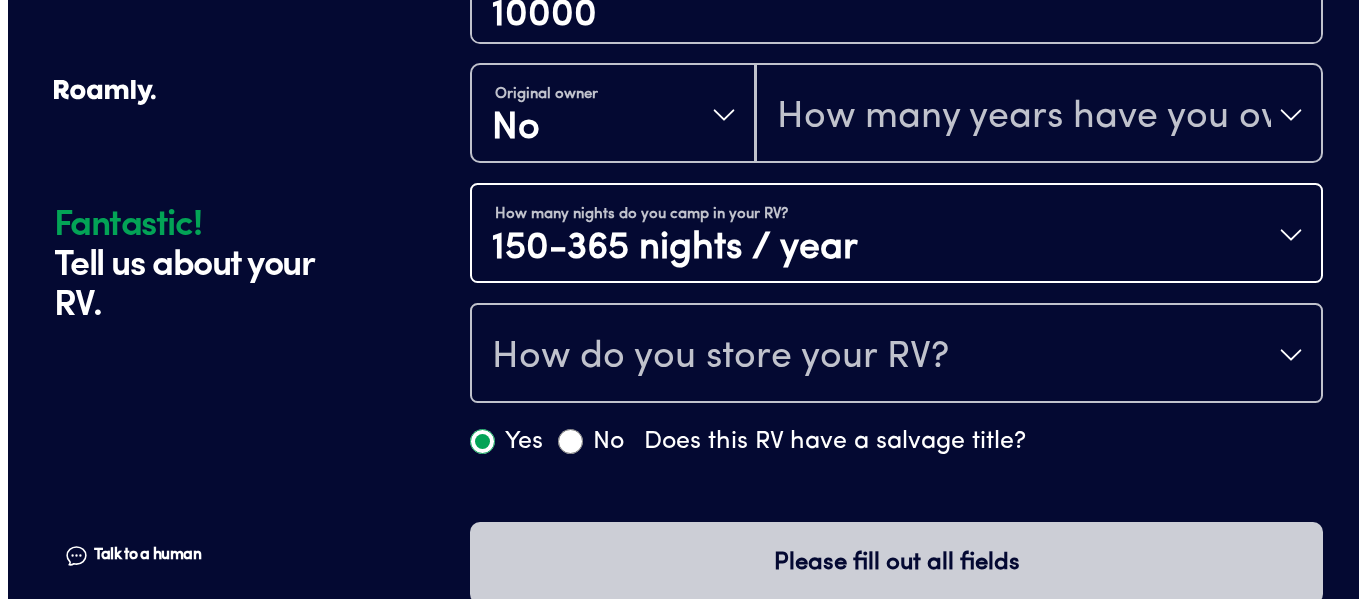 scroll, scrollTop: 0, scrollLeft: 0, axis: both 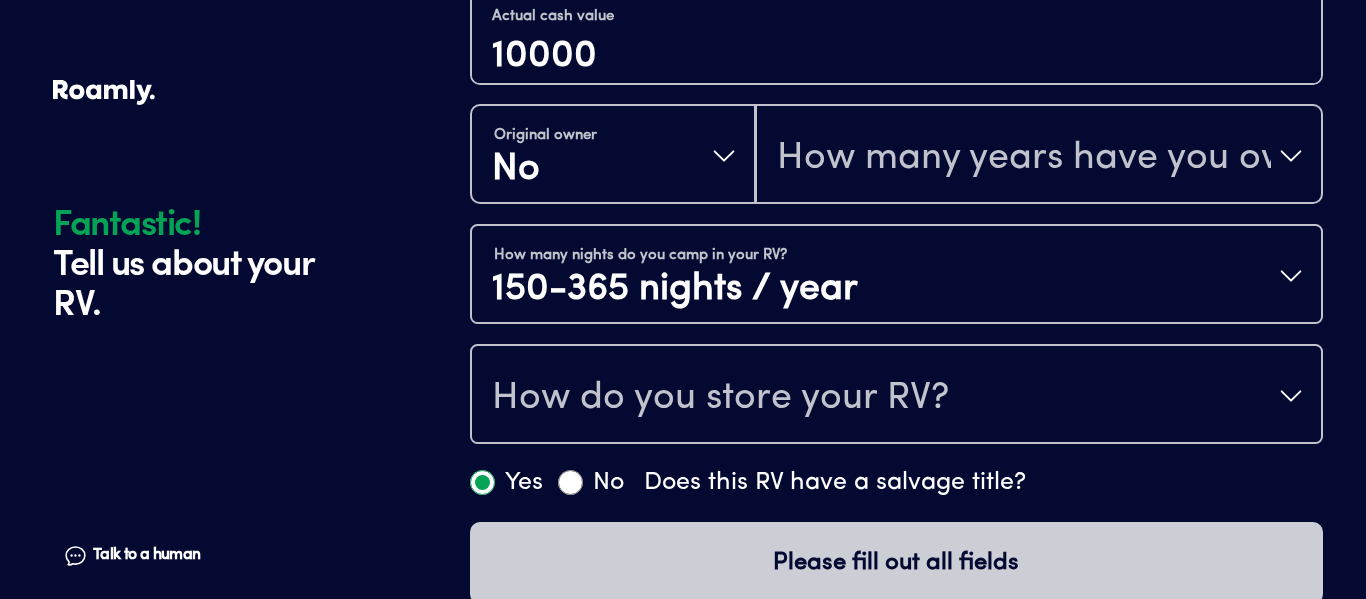 click on "How do you store your RV?" at bounding box center [720, 398] 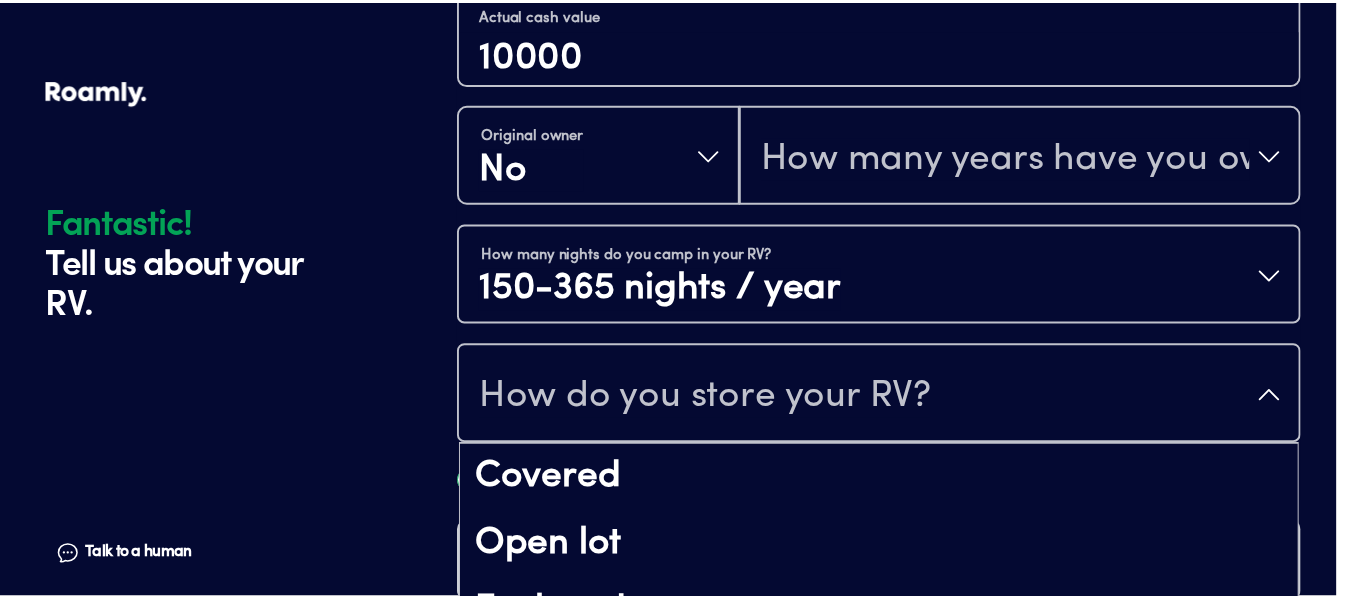 scroll, scrollTop: 26, scrollLeft: 0, axis: vertical 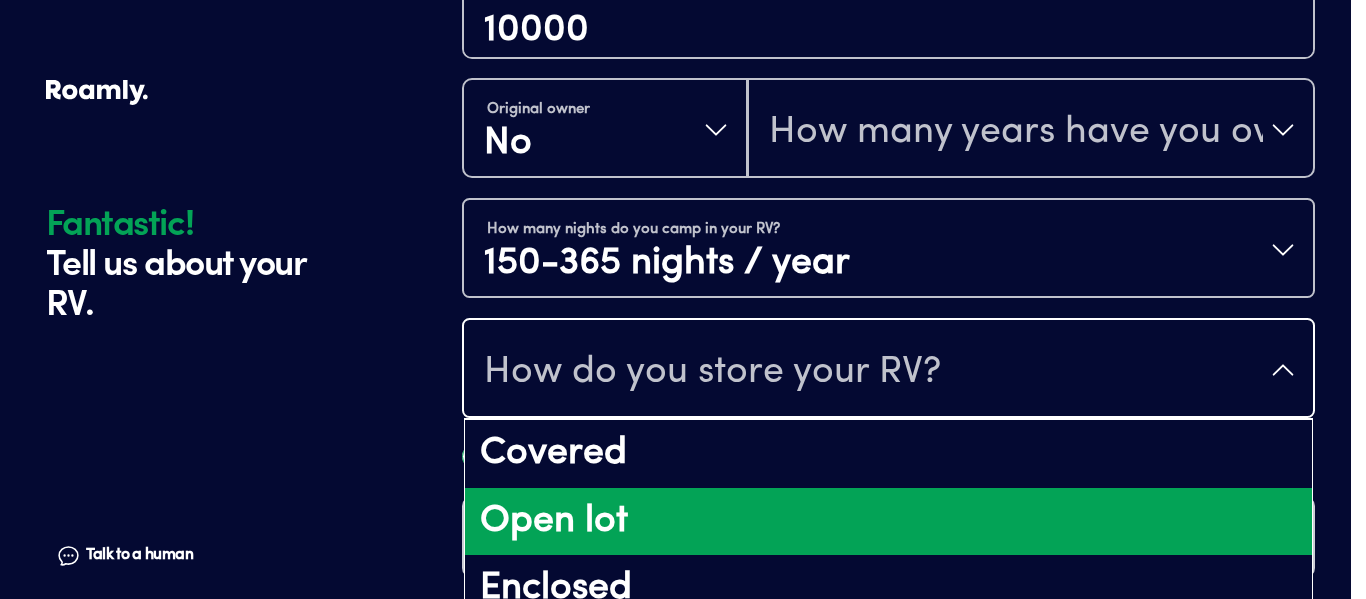 click on "Open lot" at bounding box center [888, 522] 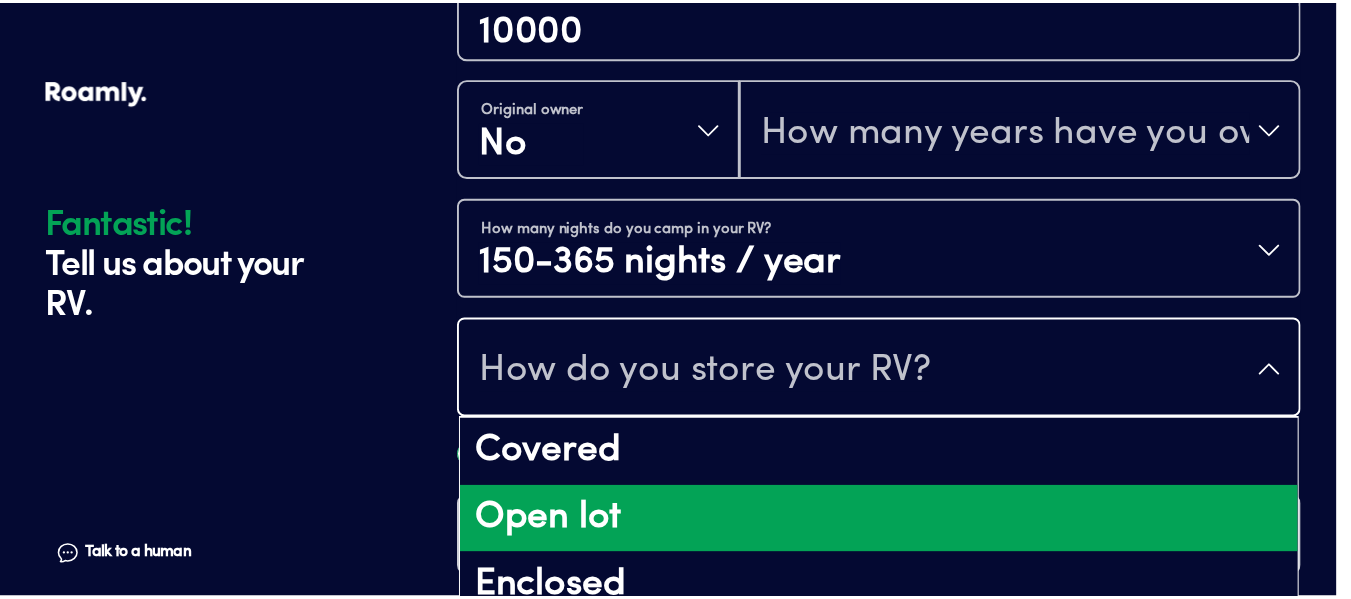 scroll, scrollTop: 0, scrollLeft: 0, axis: both 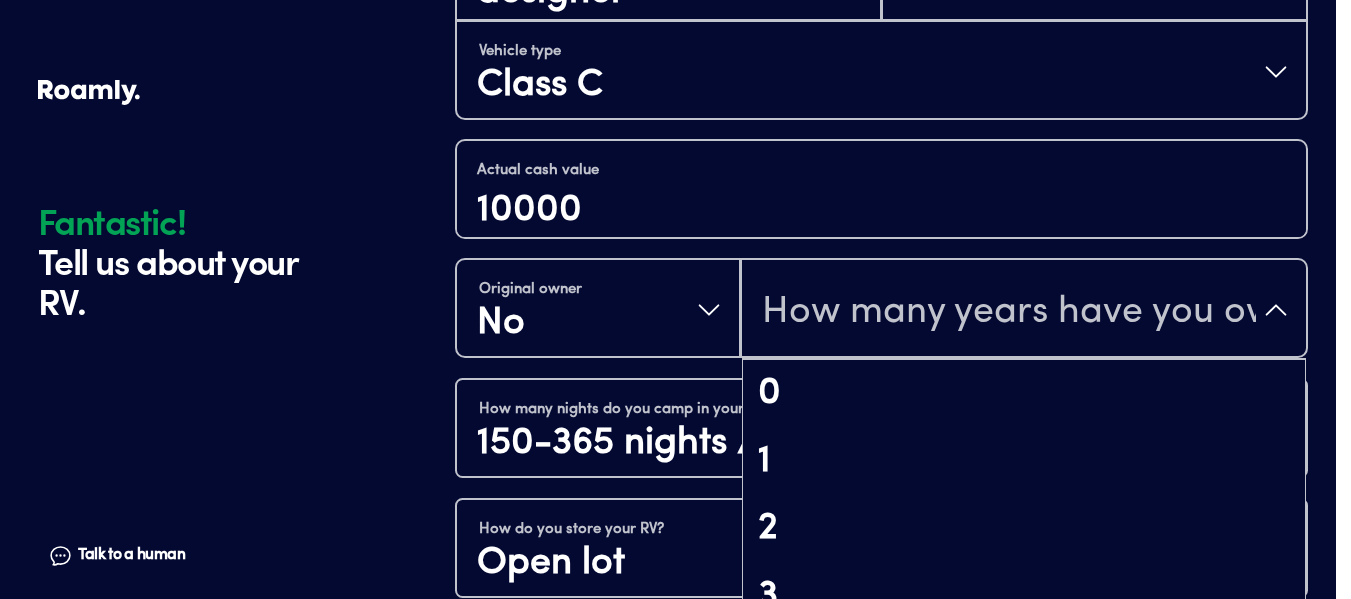 click on "How many years have you owned it?" at bounding box center (1024, 310) 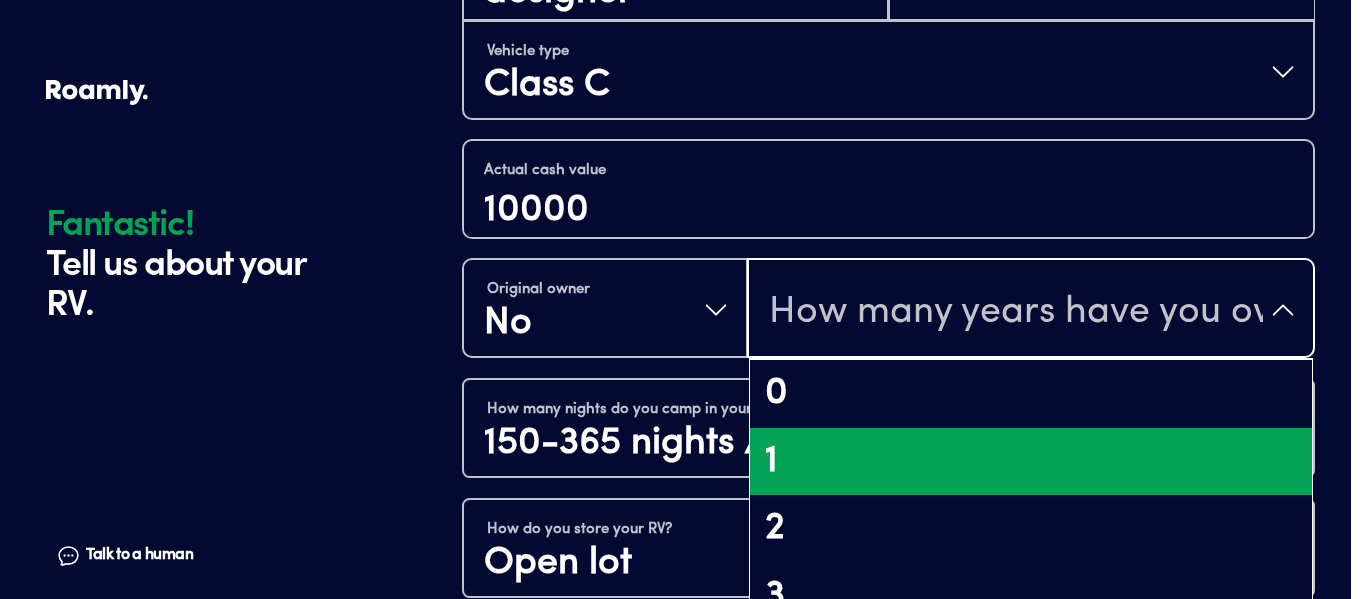 click on "1" at bounding box center [1031, 462] 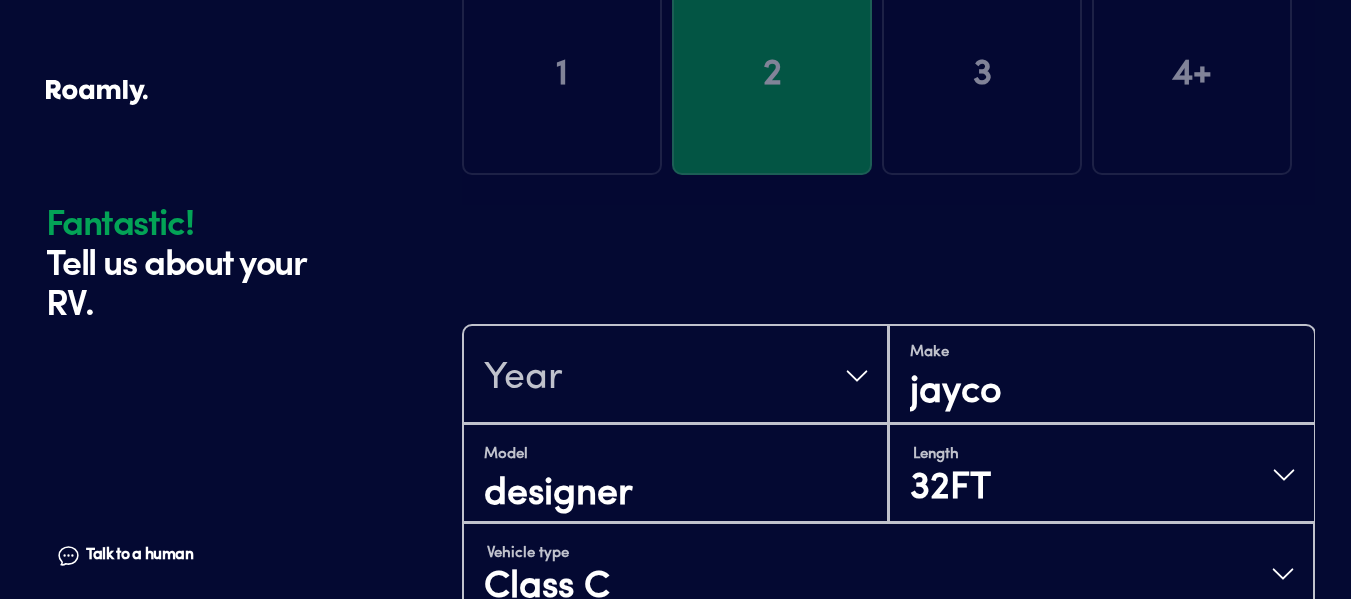 scroll, scrollTop: 203, scrollLeft: 0, axis: vertical 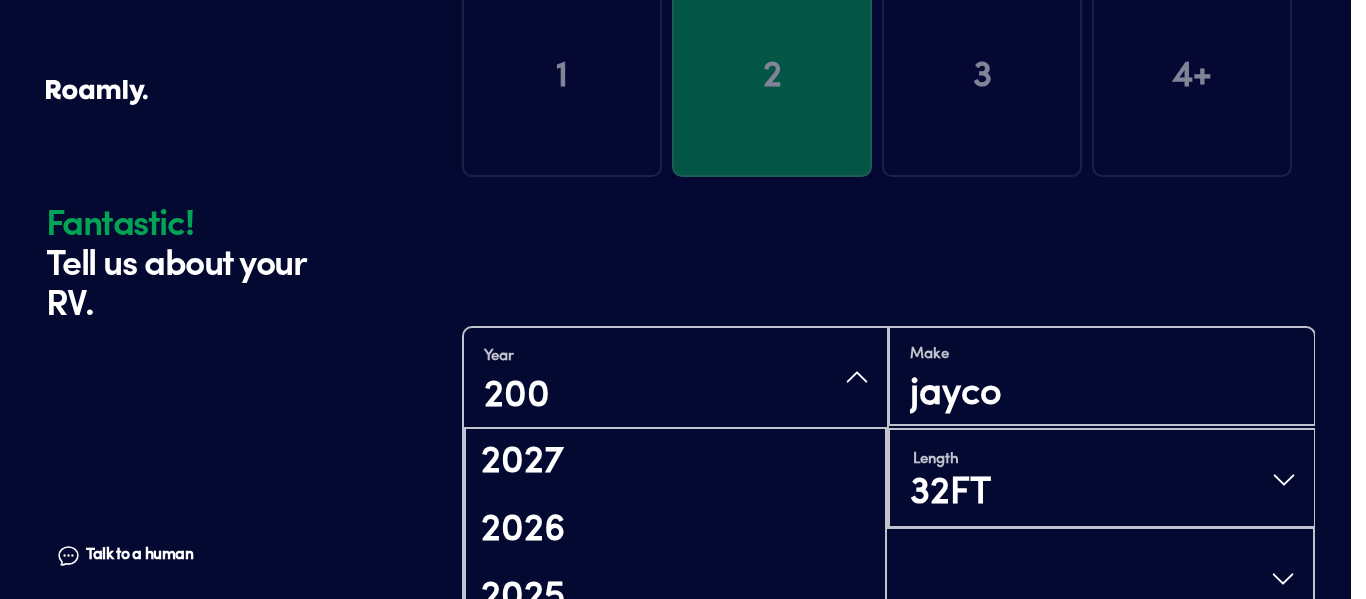type on "2000" 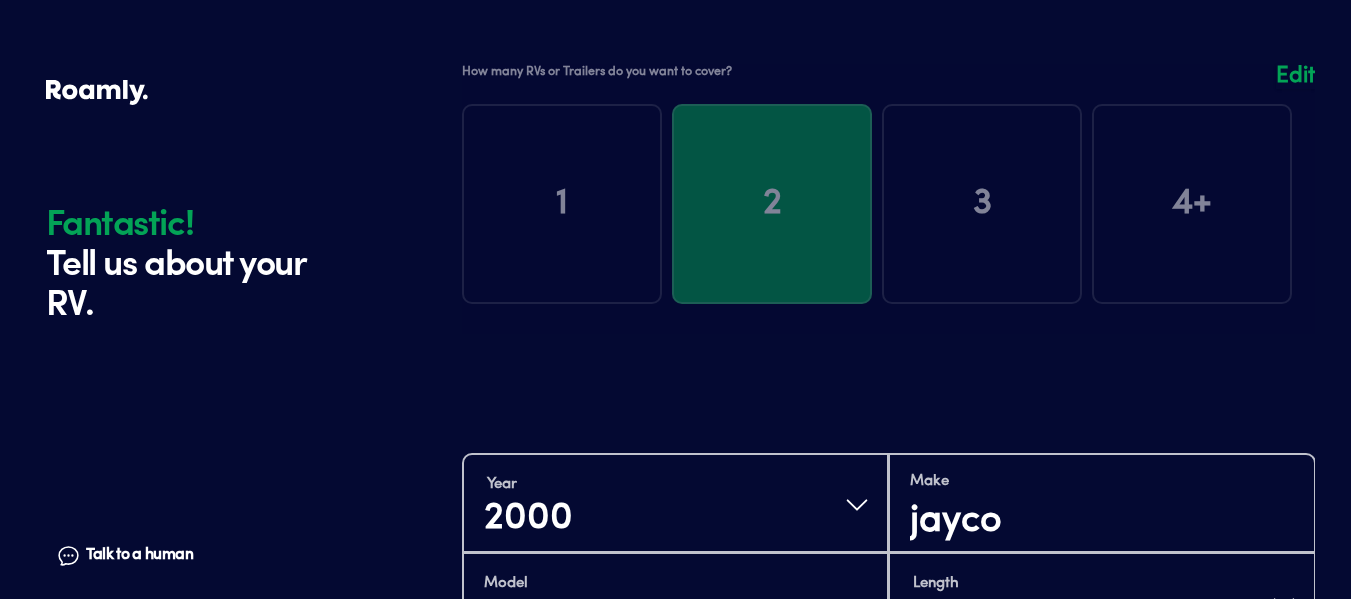 scroll, scrollTop: 74, scrollLeft: 0, axis: vertical 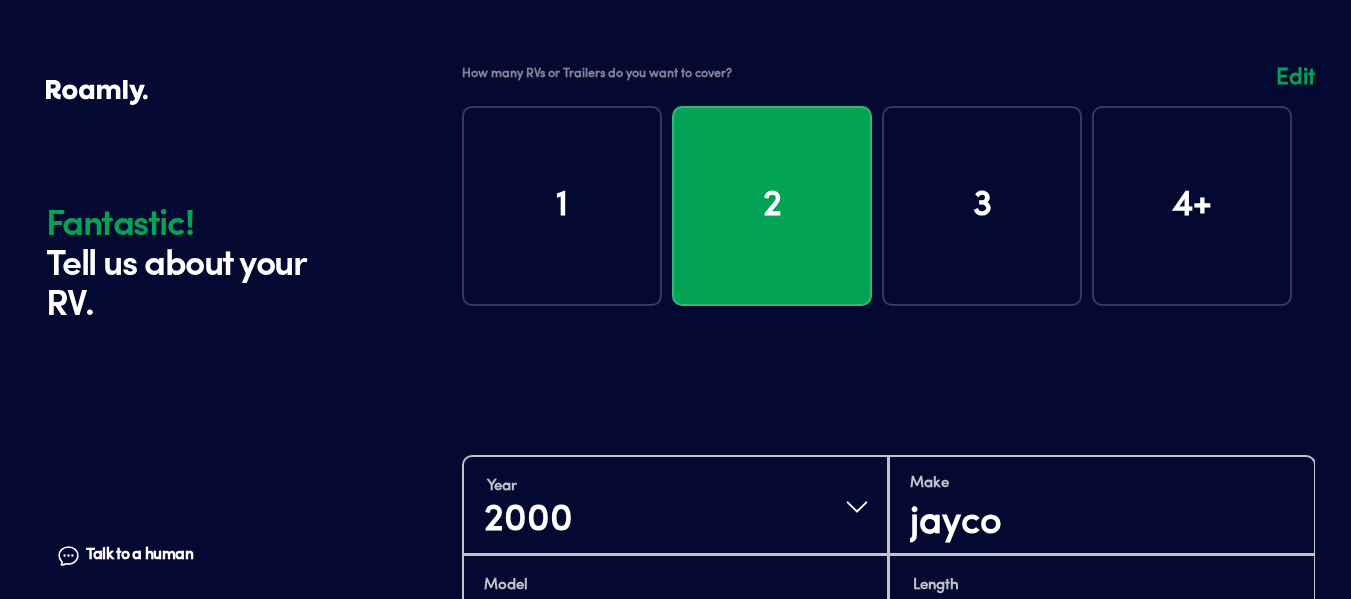 click at bounding box center (888, 201) 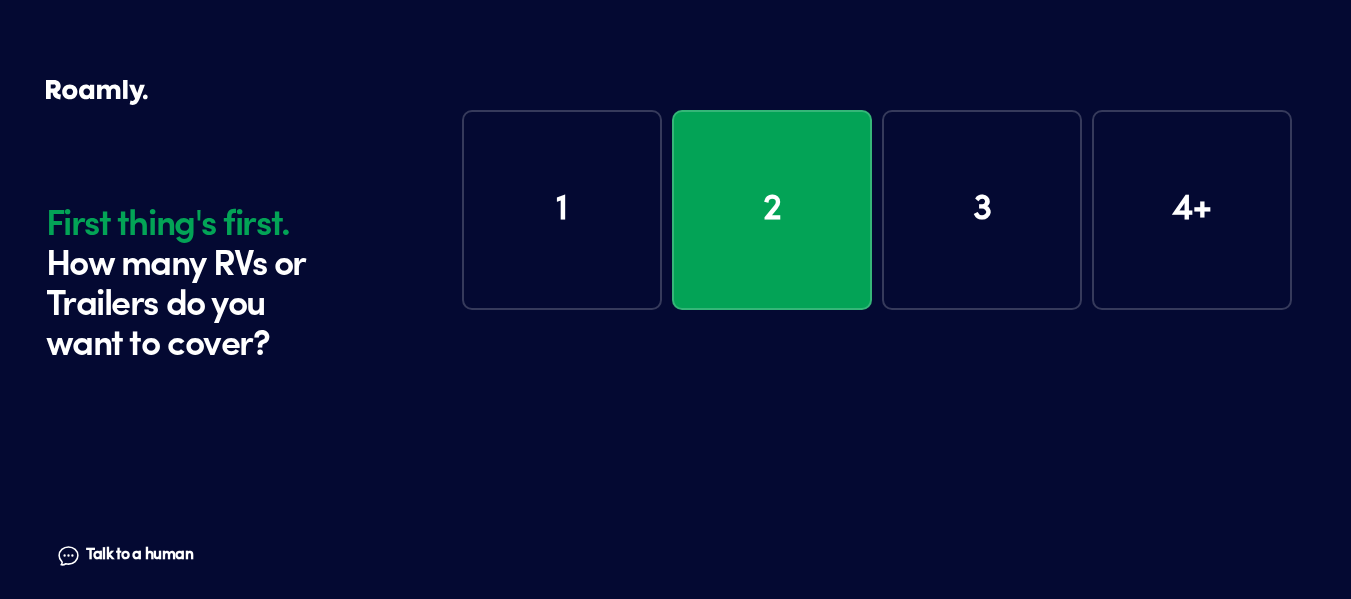 scroll, scrollTop: 0, scrollLeft: 0, axis: both 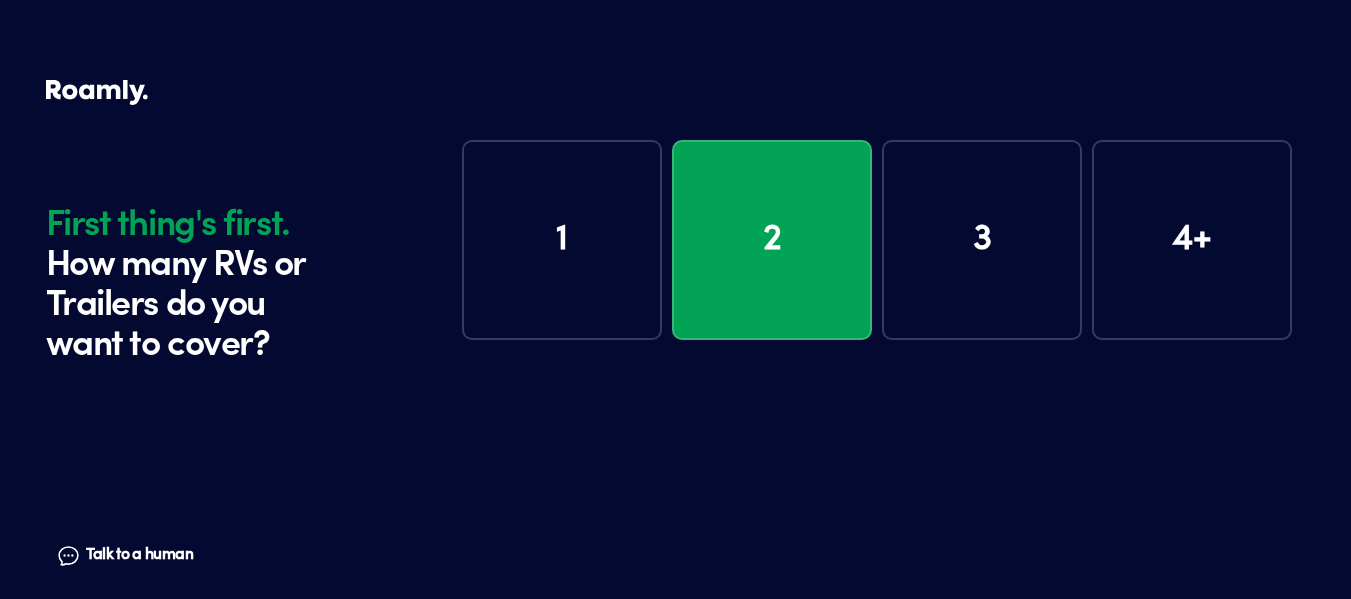 click on "First thing's first. How many RVs or Trailers do you want to cover? Talk to a human Chat" at bounding box center (249, 304) 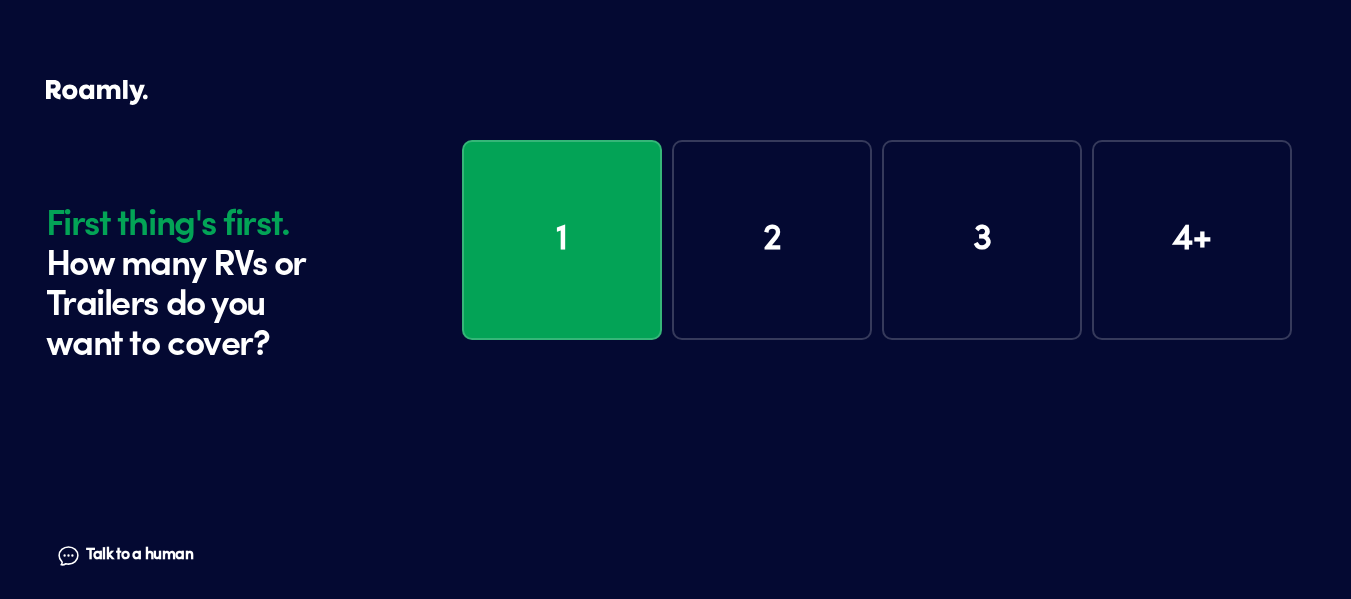 click on "1" at bounding box center (562, 240) 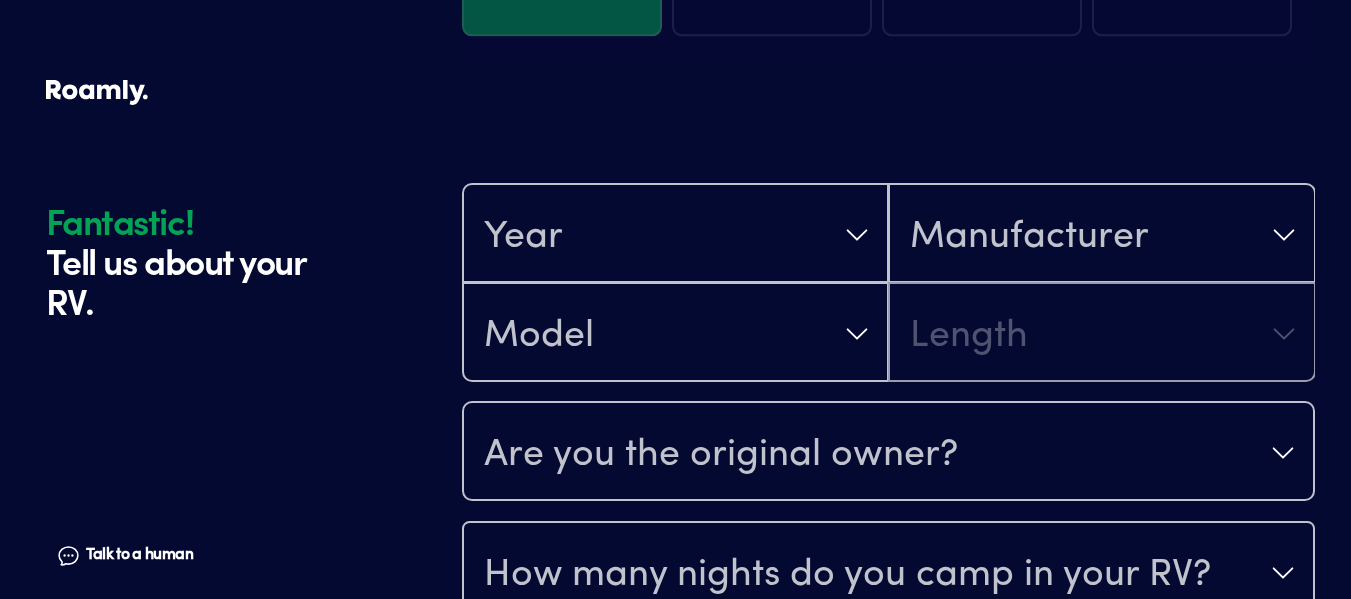 scroll, scrollTop: 390, scrollLeft: 0, axis: vertical 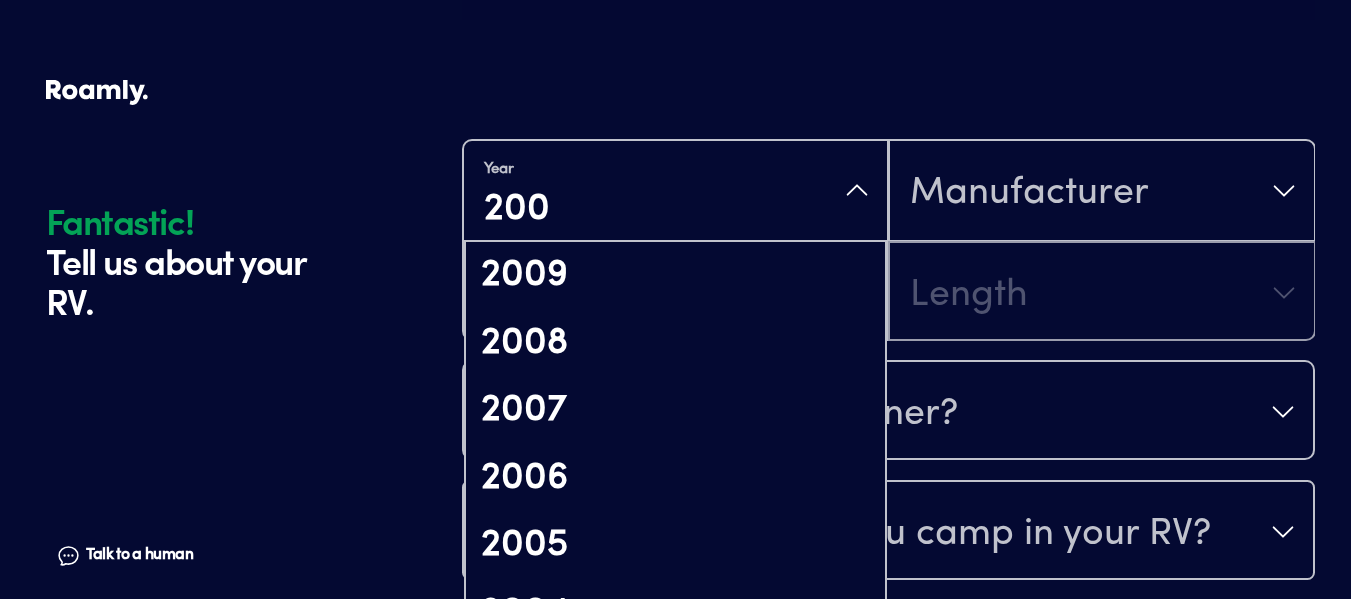 type on "2000" 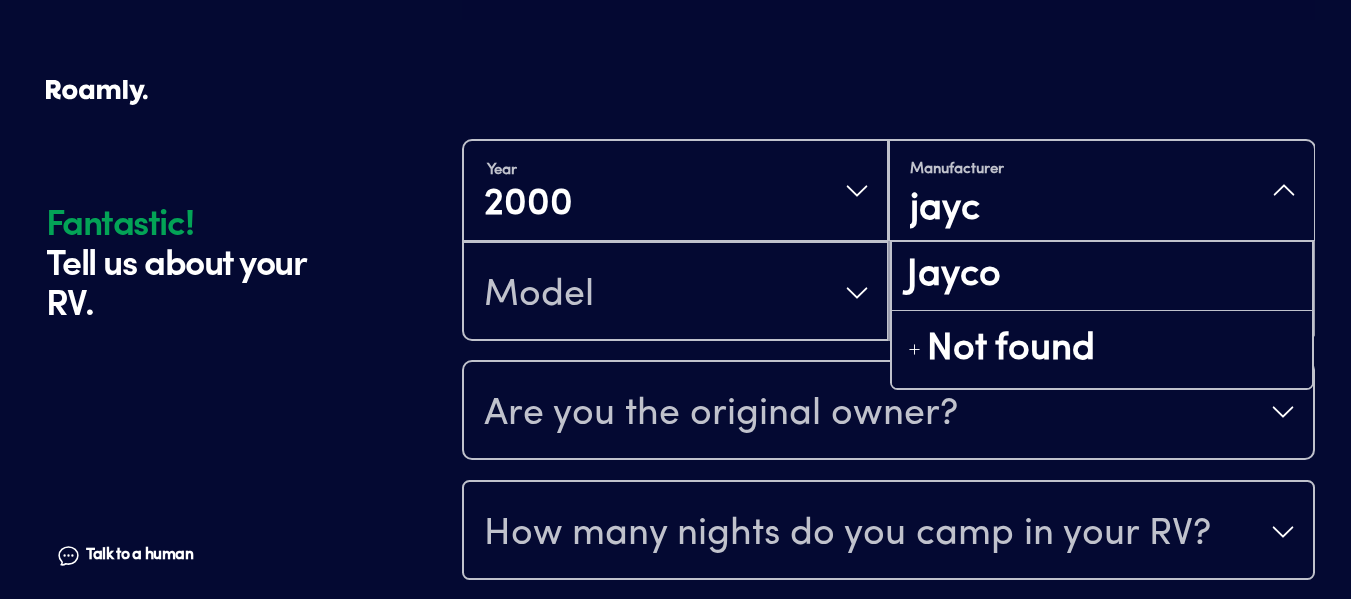 type on "jayco" 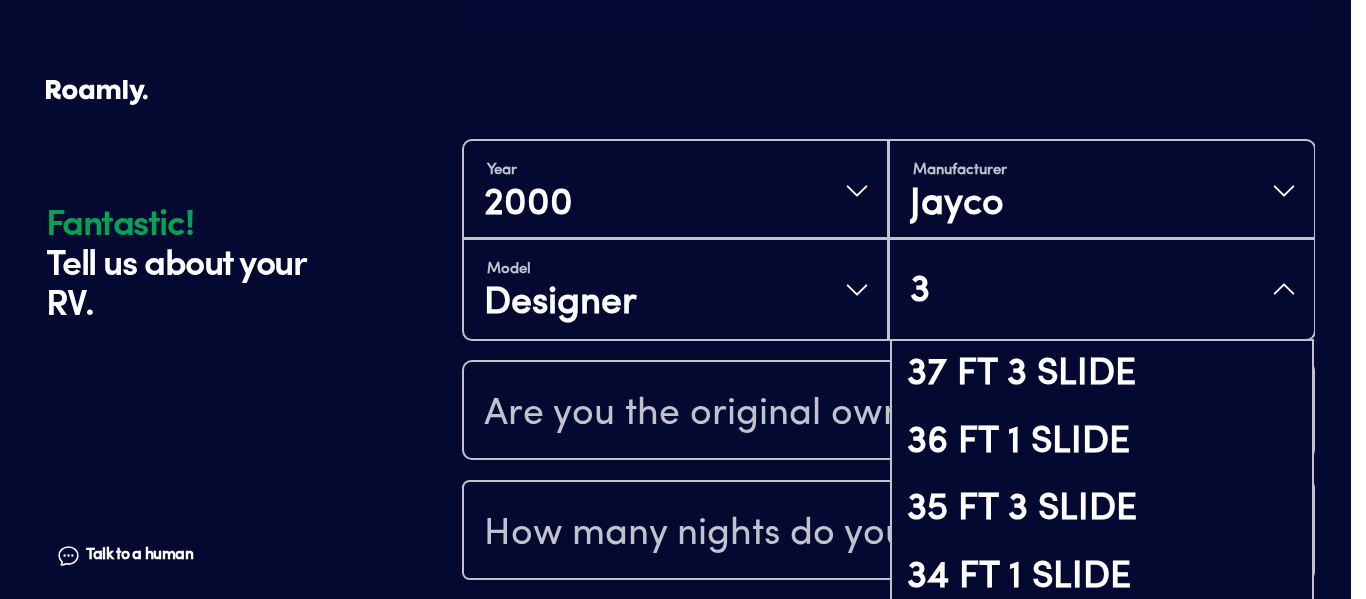 type on "32" 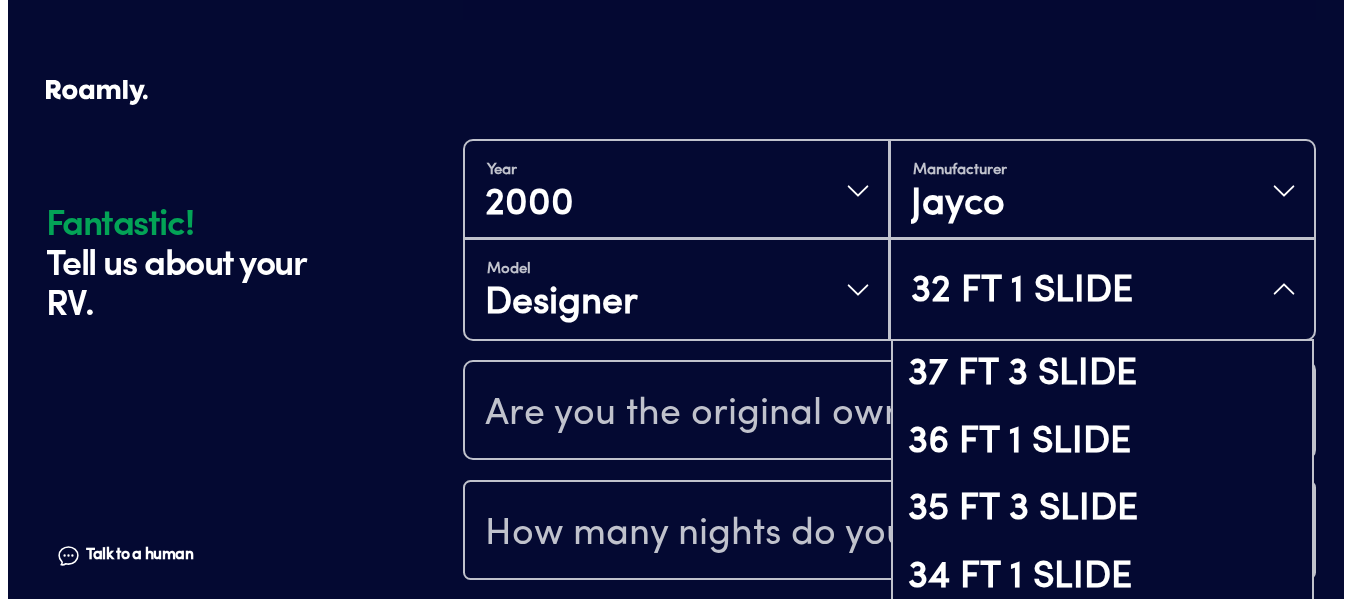 scroll, scrollTop: 537, scrollLeft: 0, axis: vertical 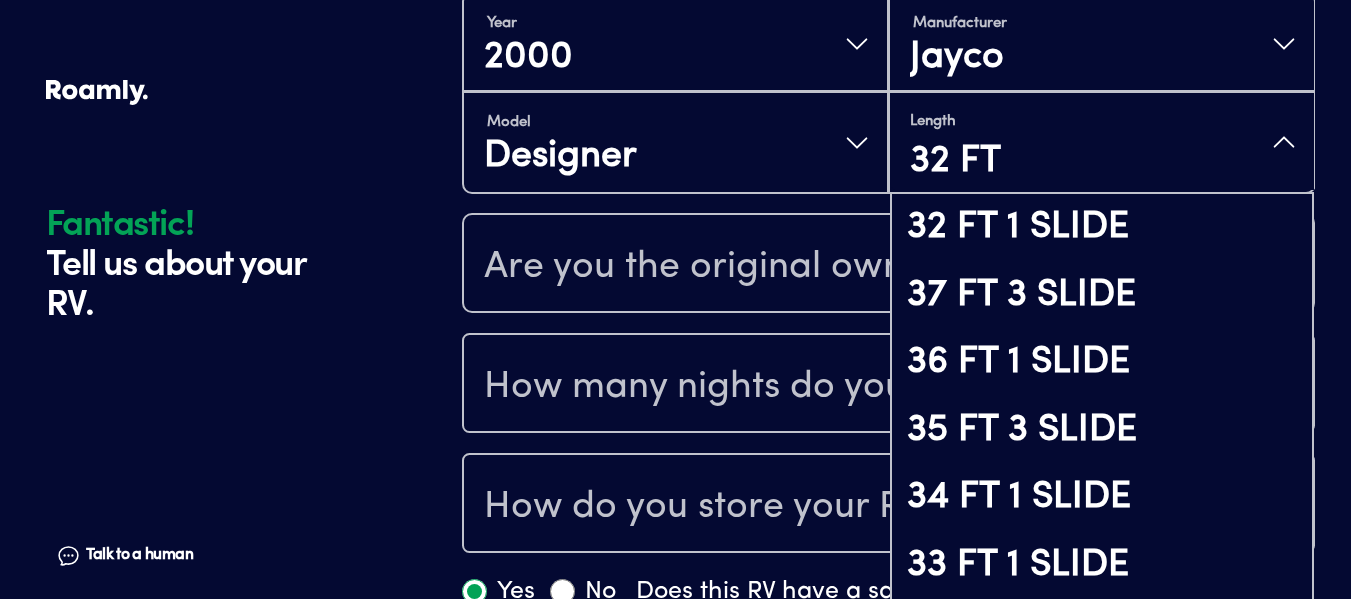 type on "32 FT" 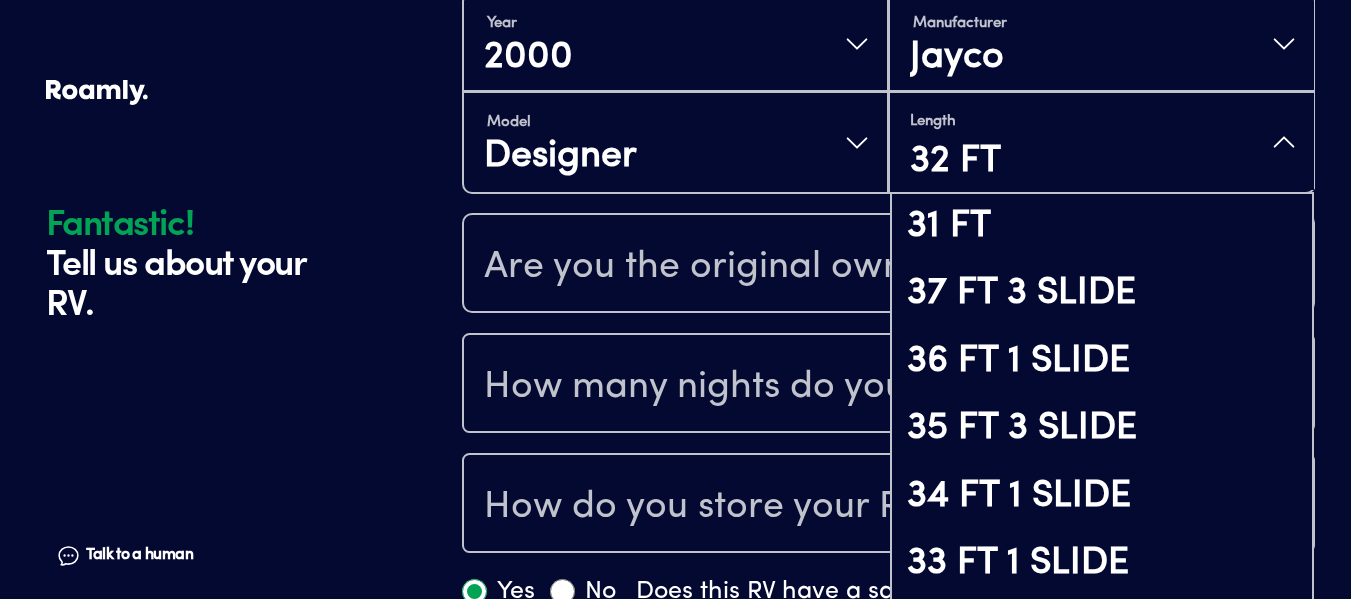 scroll, scrollTop: 0, scrollLeft: 0, axis: both 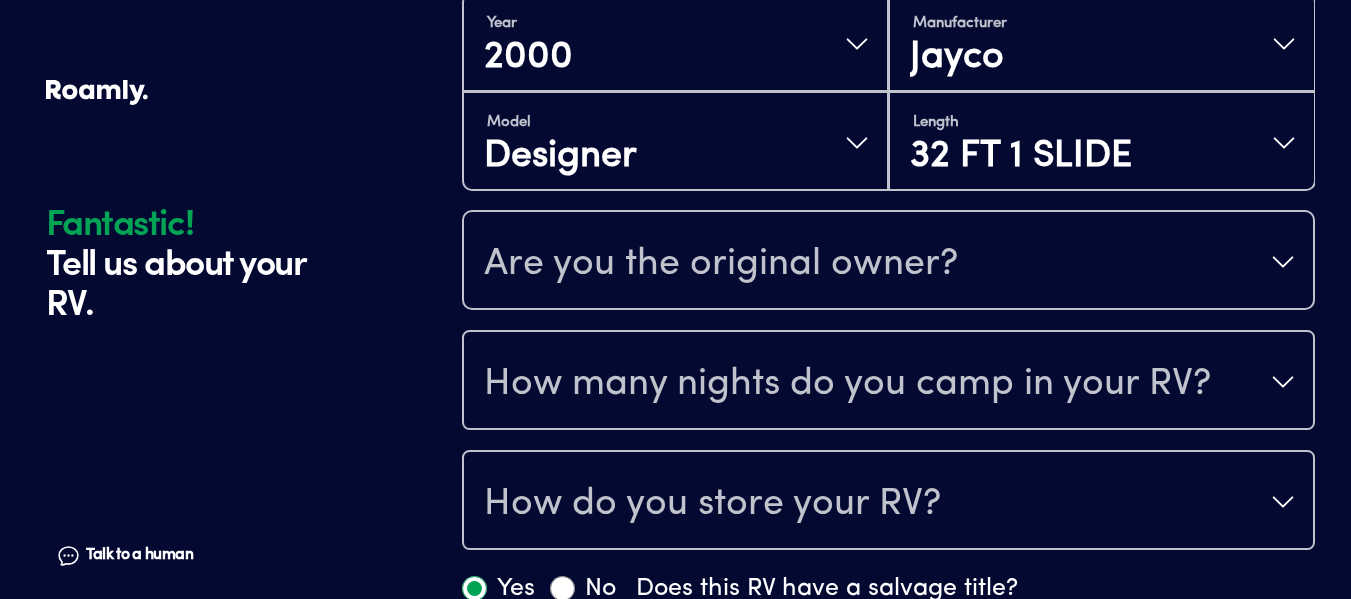 click on "Are you the original owner?" at bounding box center (888, 262) 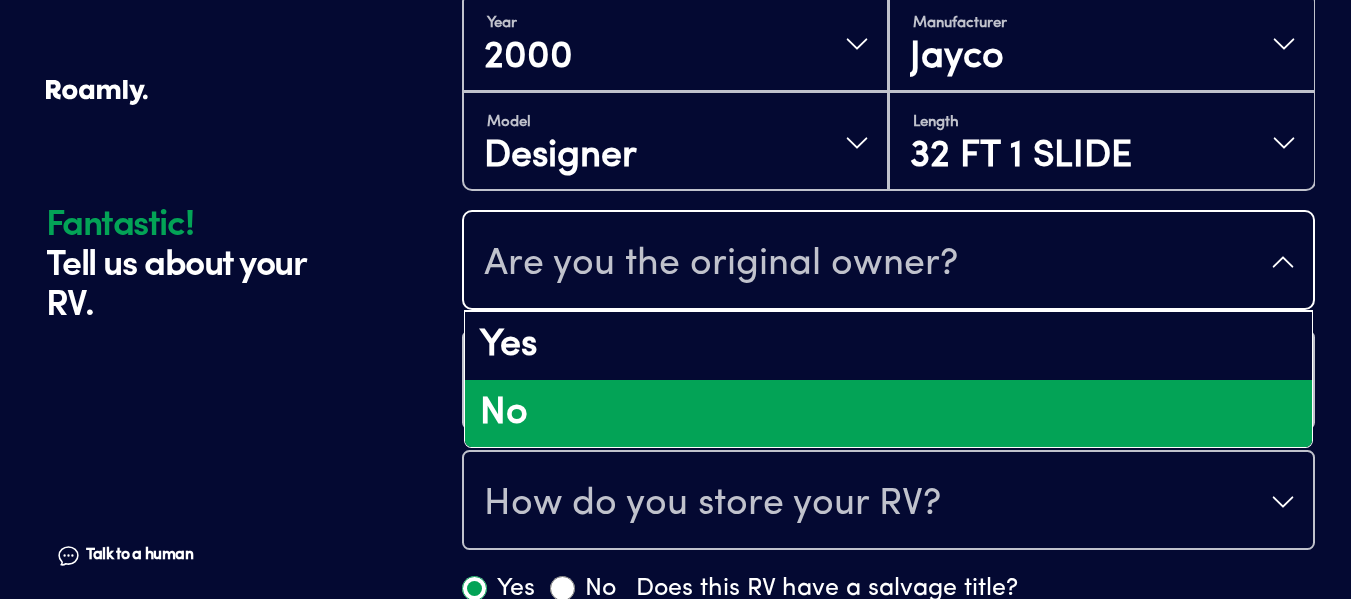 click on "No" at bounding box center (888, 414) 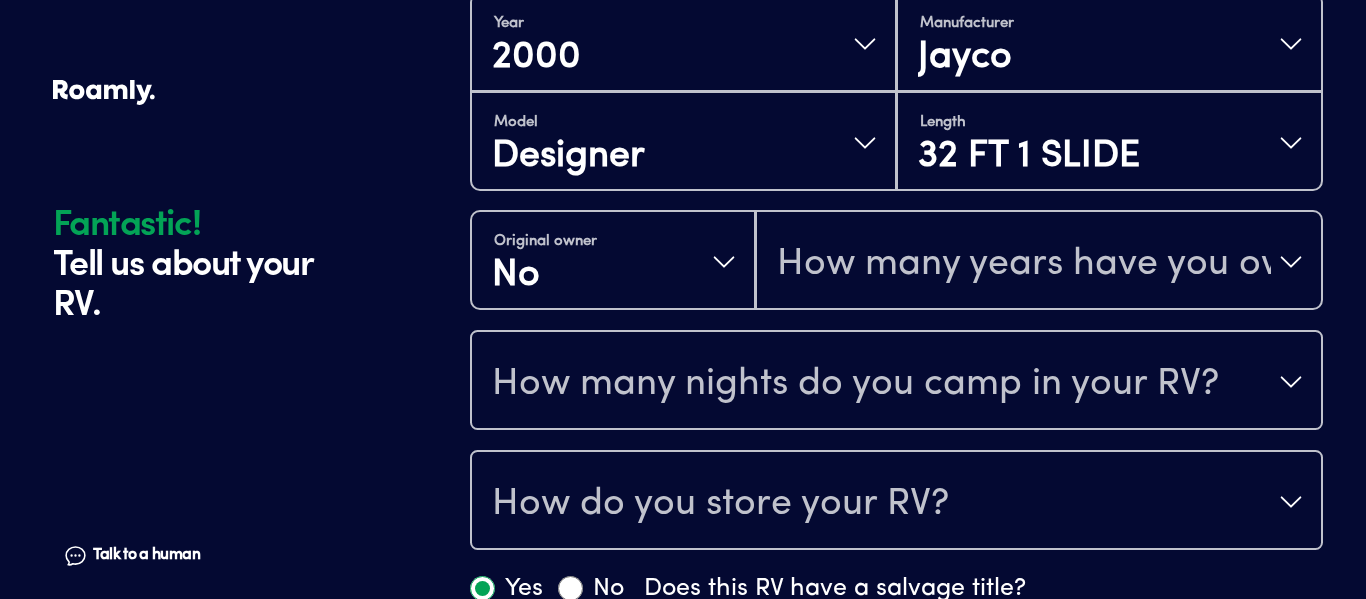 click on "How many nights do you camp in your RV?" at bounding box center [855, 384] 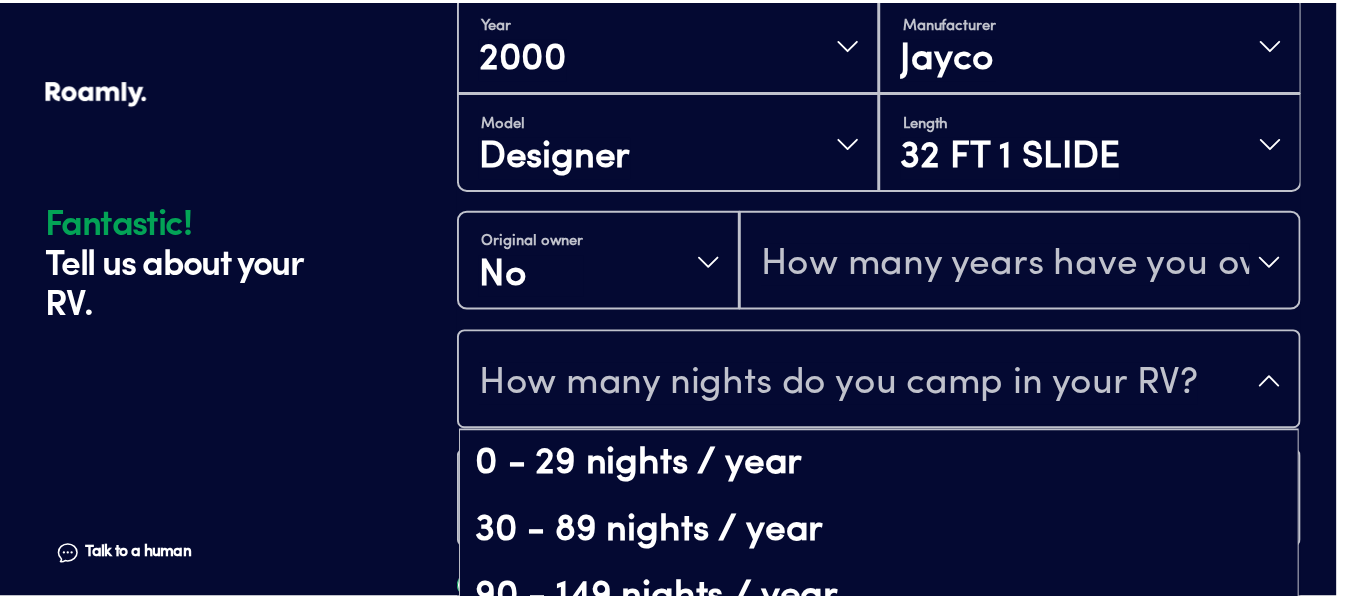 scroll, scrollTop: 41, scrollLeft: 0, axis: vertical 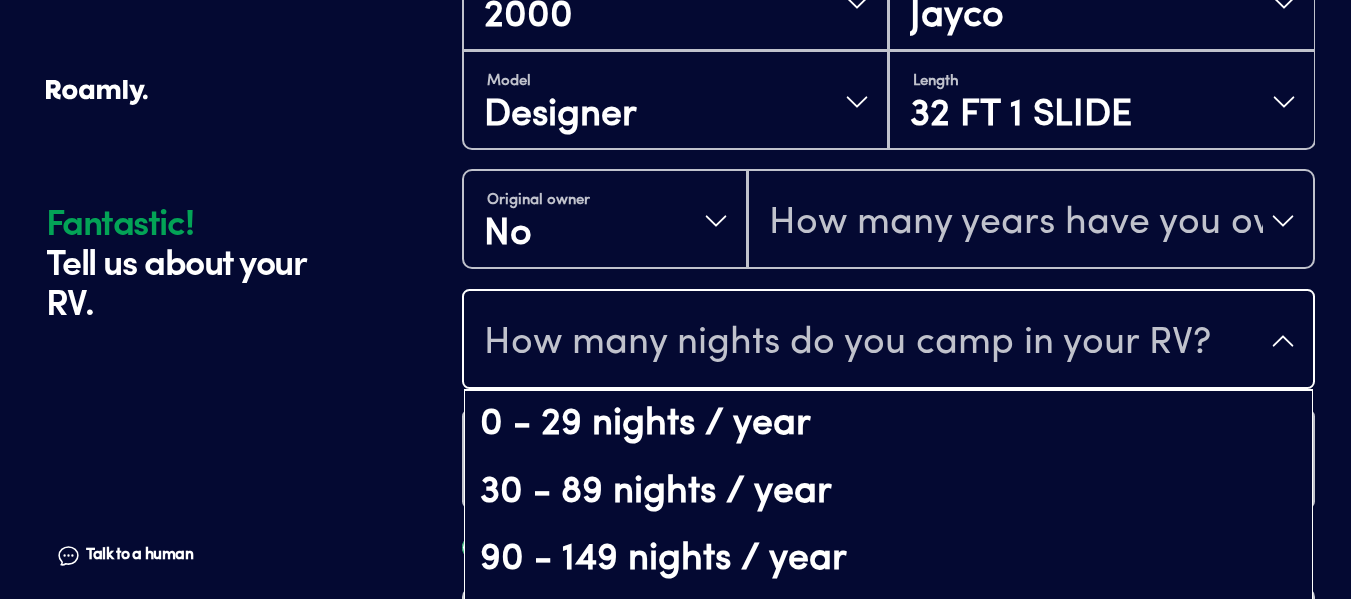 click on "Year [DATE] Manufacturer [PERSON_NAME] Model Designer Length 32 FT 1 SLIDE Original owner No How many years have you owned it? How many nights do you camp in your RV? 0 - 29 nights / year 30 - 89 nights / year 90 - 149 nights / year 150-365 nights / year It's your primary residence How do you store your RV? Yes No Does this RV have a salvage title?" at bounding box center (888, 259) 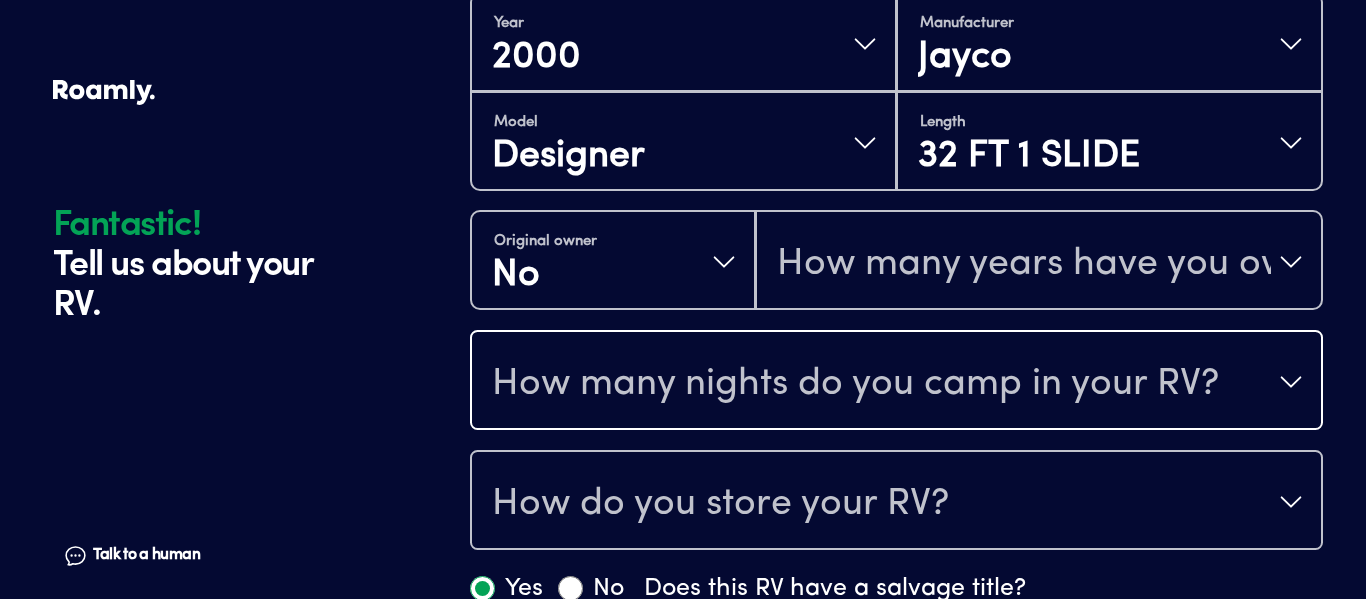 scroll, scrollTop: 0, scrollLeft: 0, axis: both 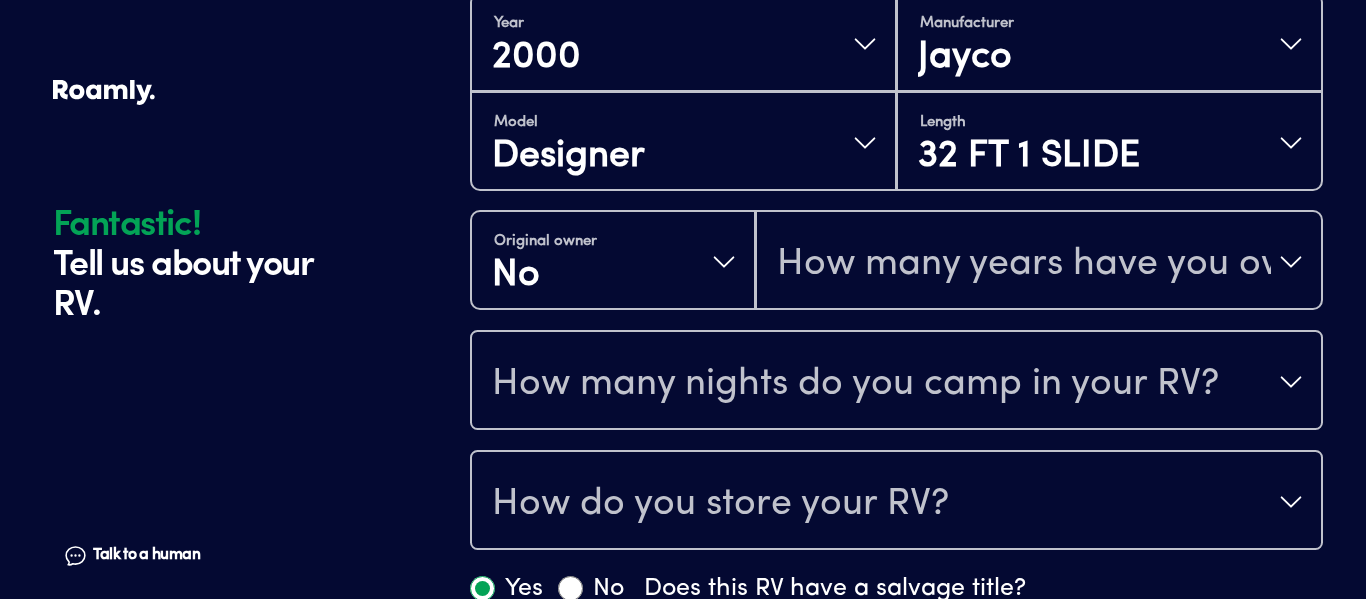 click on "How many years have you owned it?" at bounding box center (1024, 264) 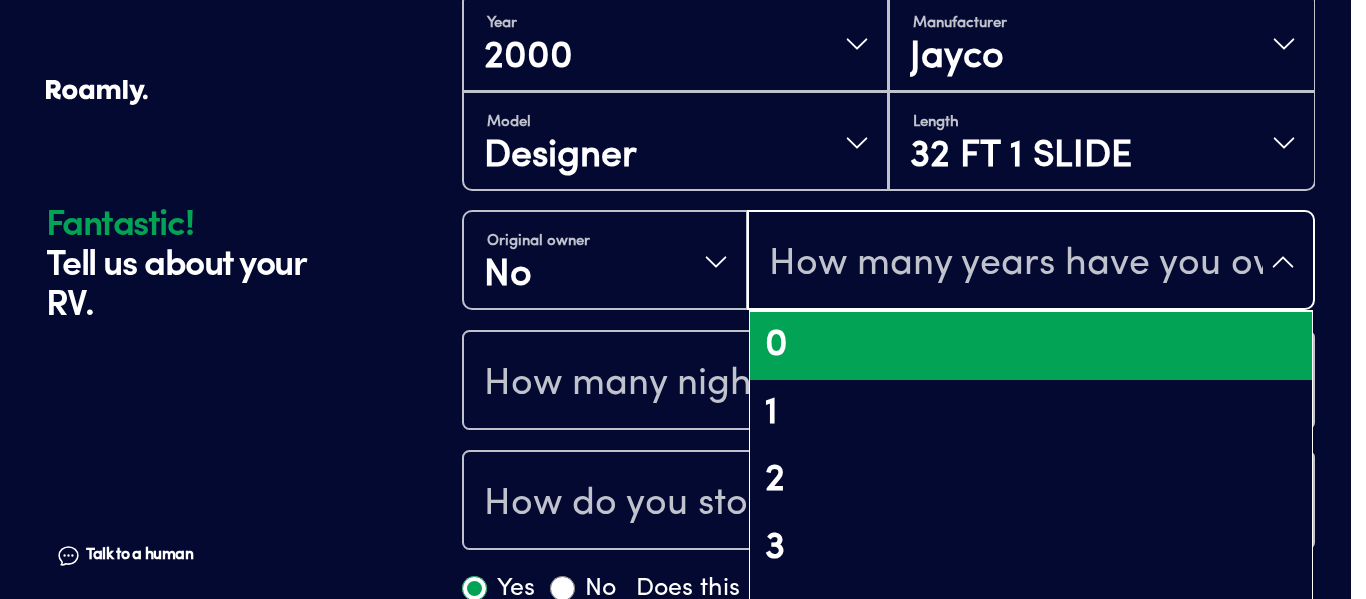 click on "0" at bounding box center (1031, 346) 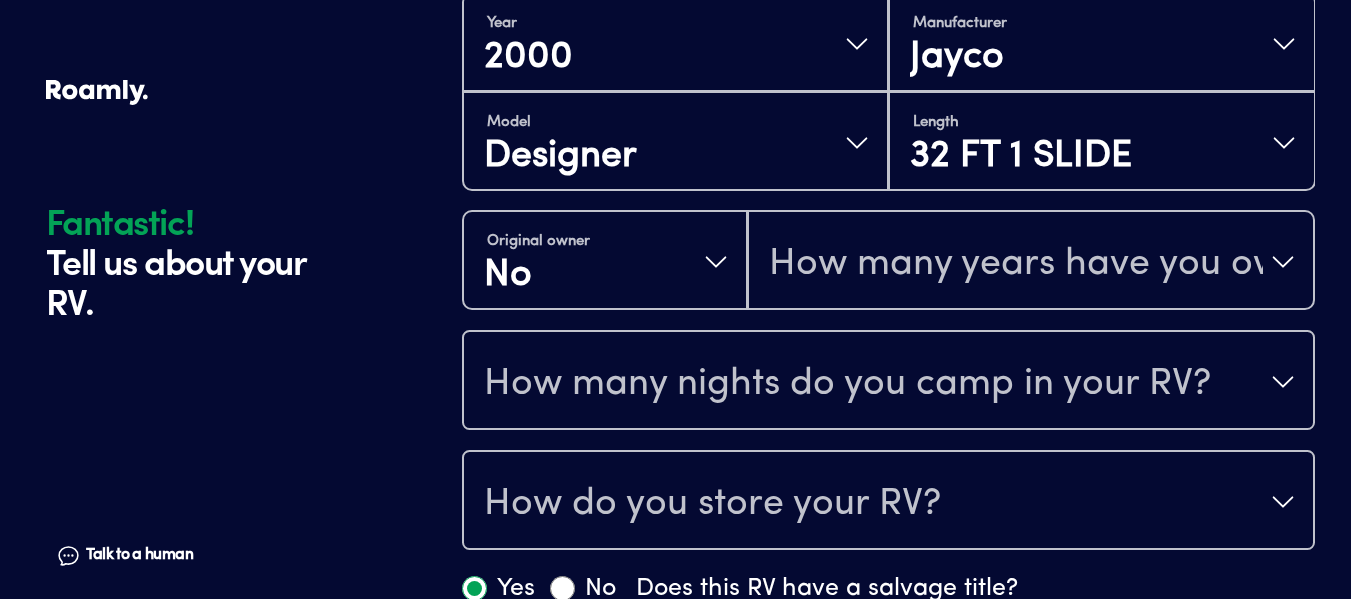 click on "How many nights do you camp in your RV?" at bounding box center [888, 382] 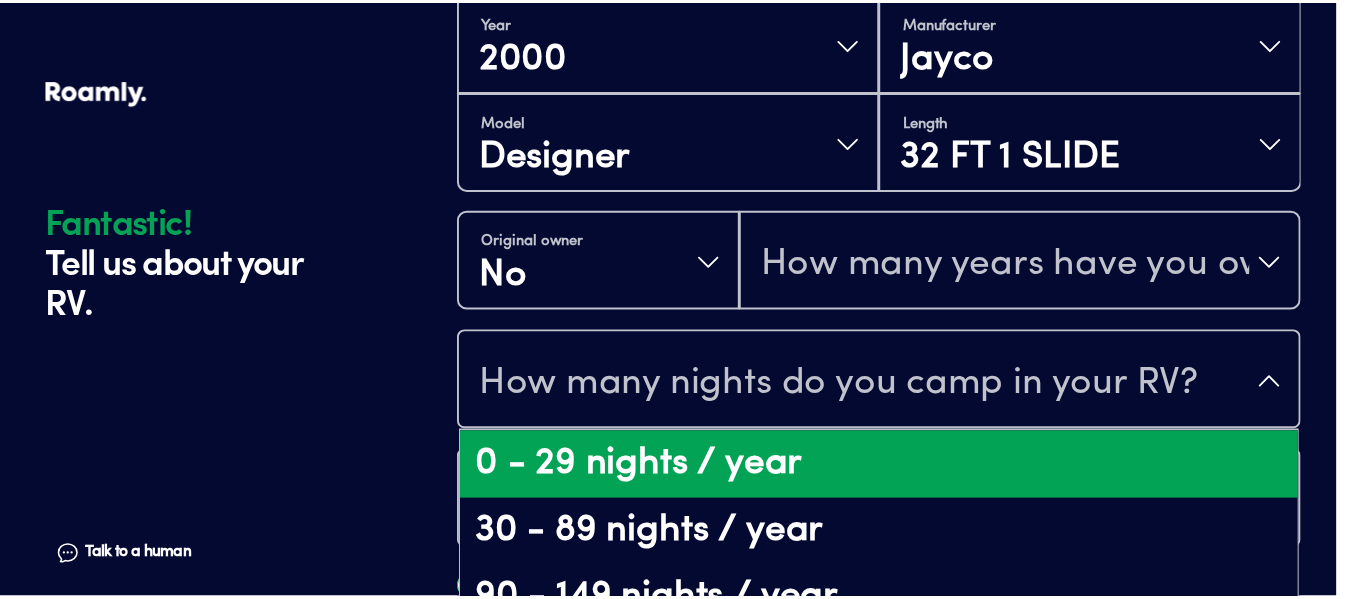 scroll, scrollTop: 41, scrollLeft: 0, axis: vertical 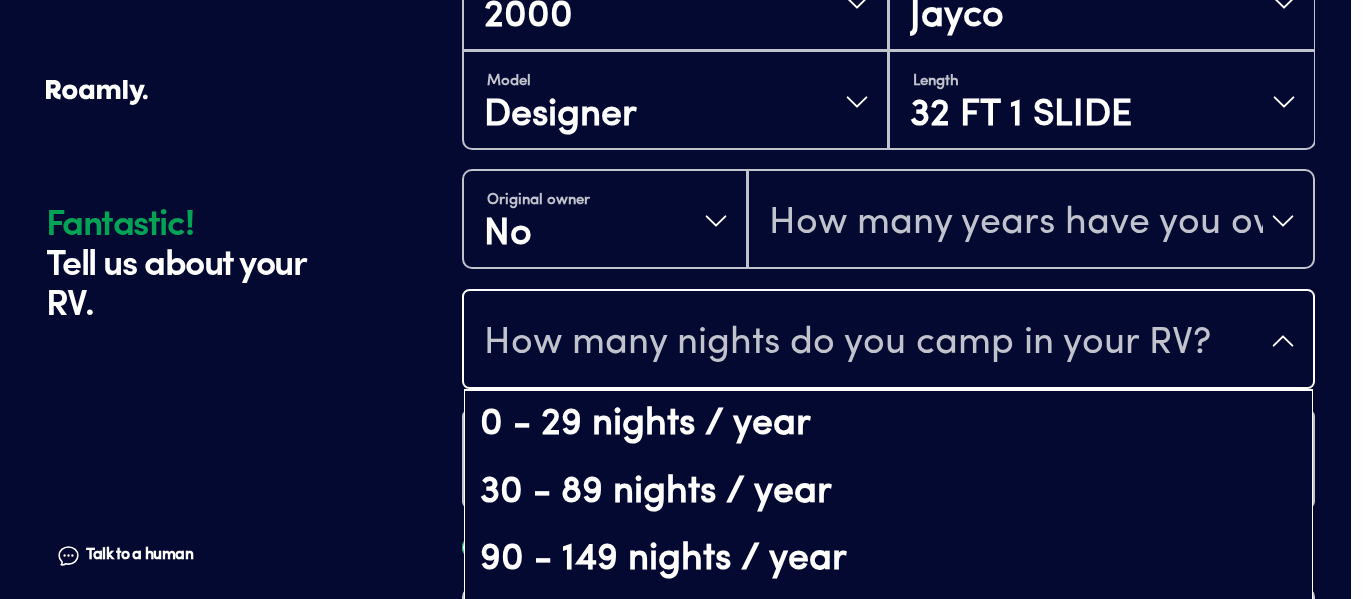 drag, startPoint x: 1356, startPoint y: 402, endPoint x: 1360, endPoint y: 609, distance: 207.03865 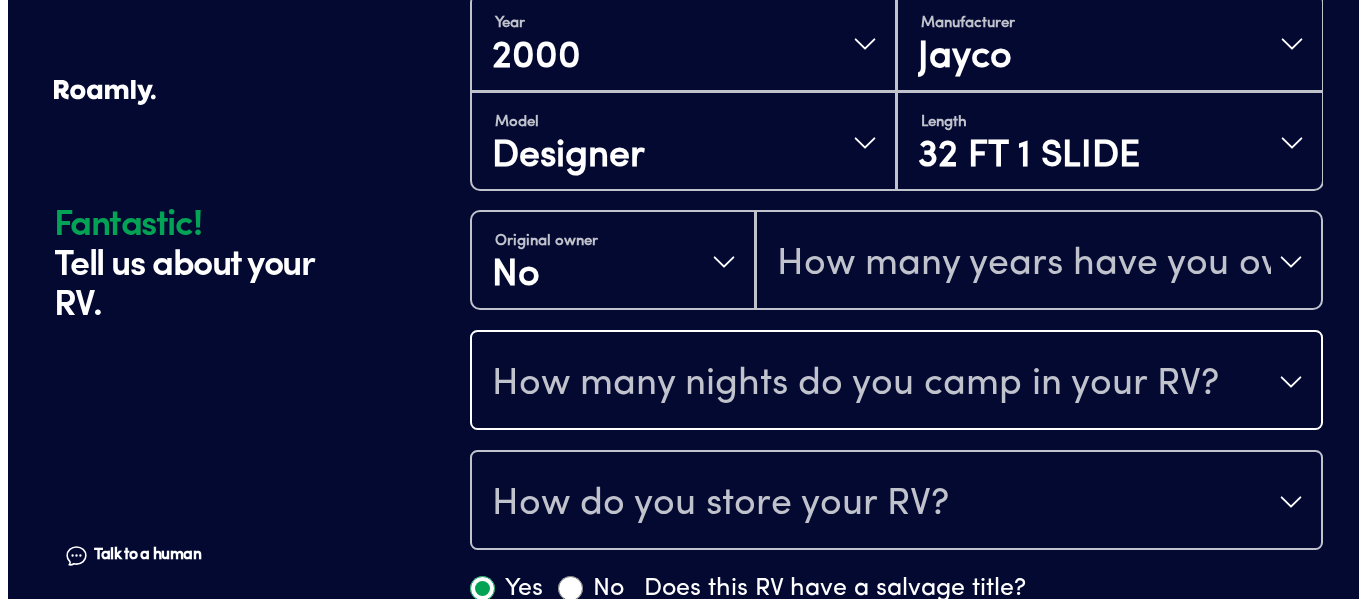 scroll, scrollTop: 0, scrollLeft: 0, axis: both 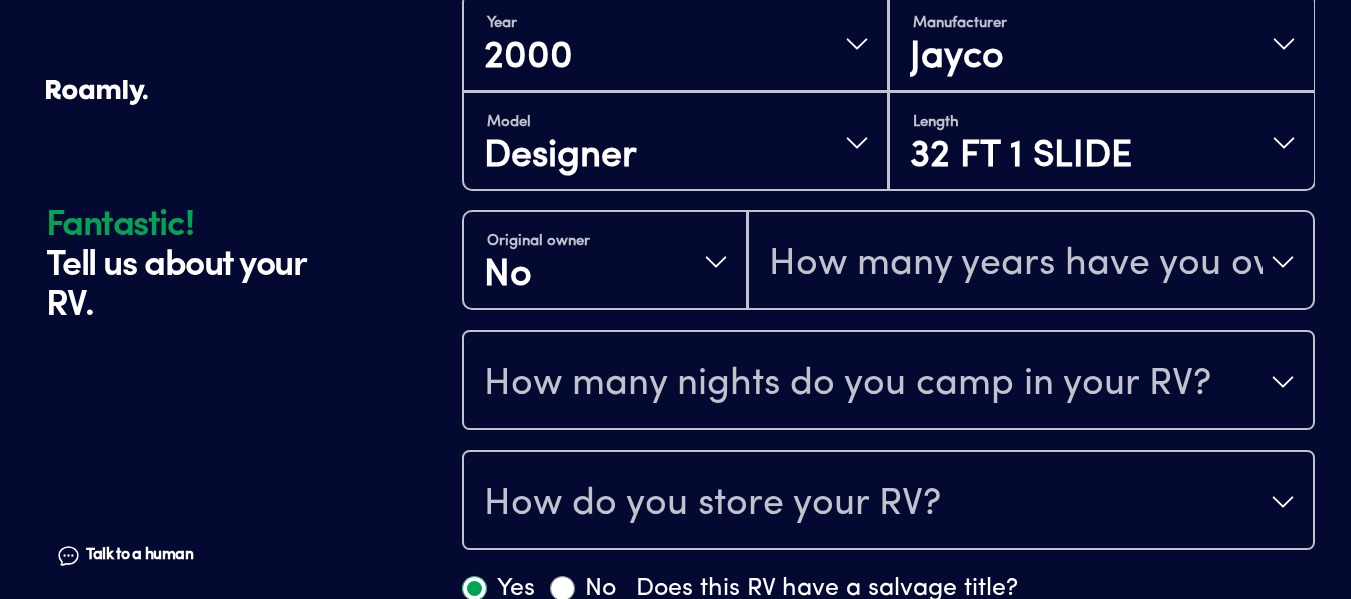 click on "How many years have you owned it?" at bounding box center [1016, 264] 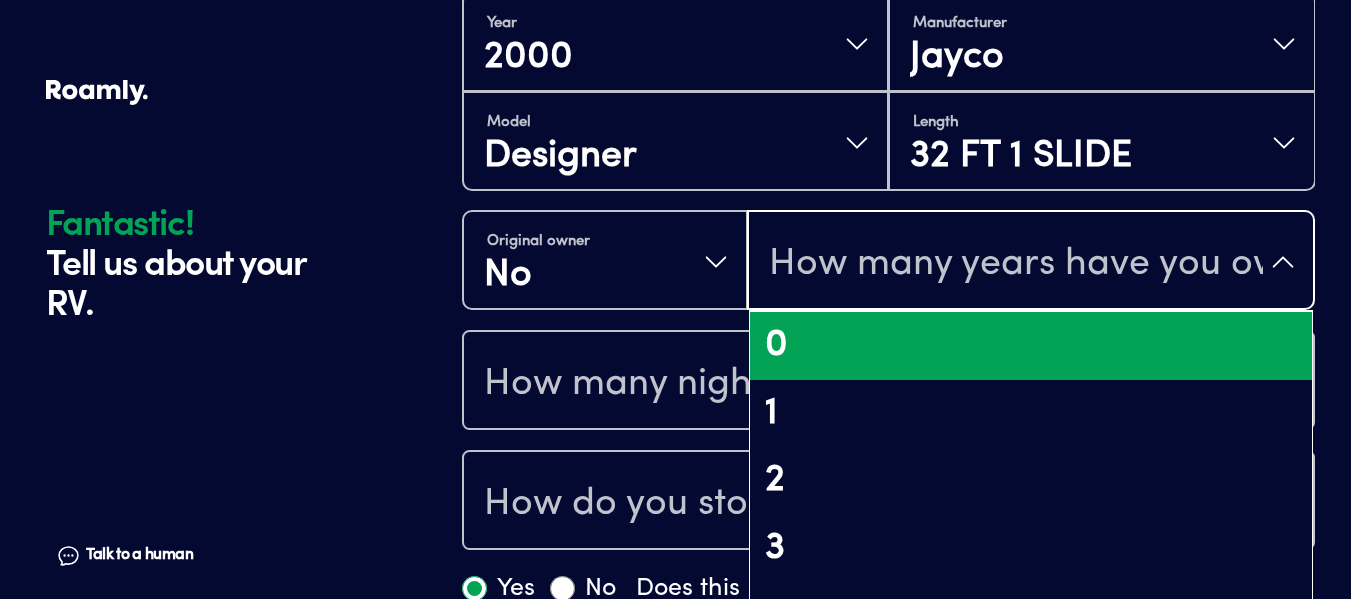click on "0" at bounding box center [1031, 346] 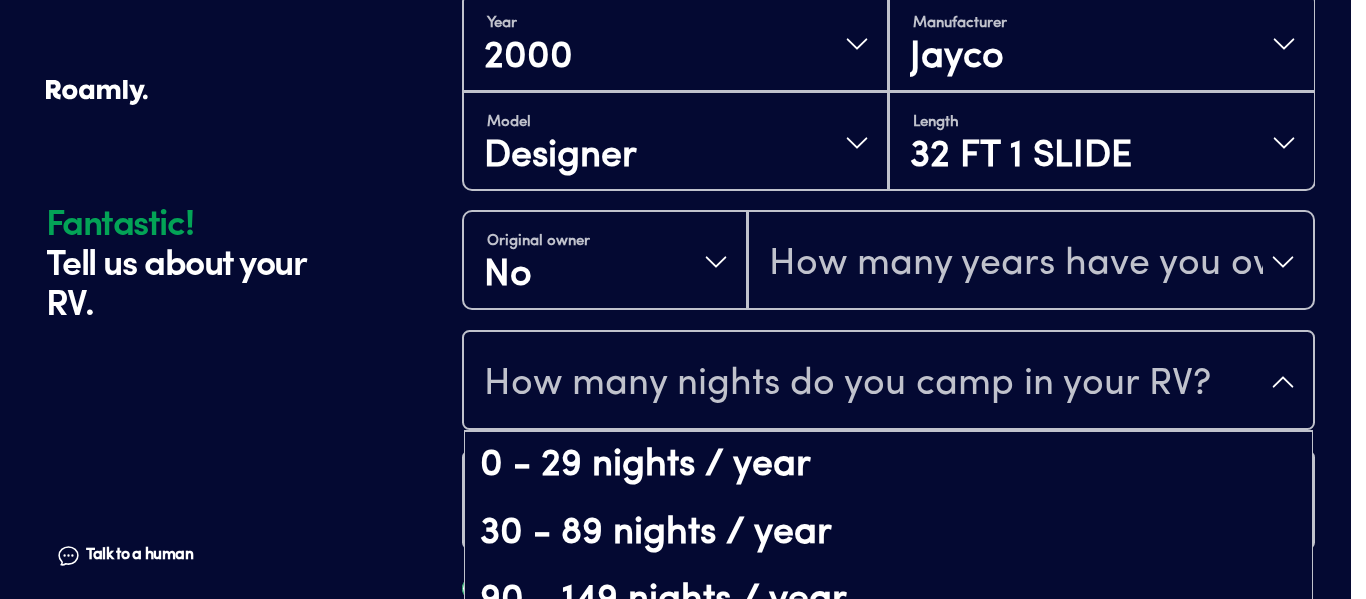 click on "How many nights do you camp in your RV?" at bounding box center [888, 382] 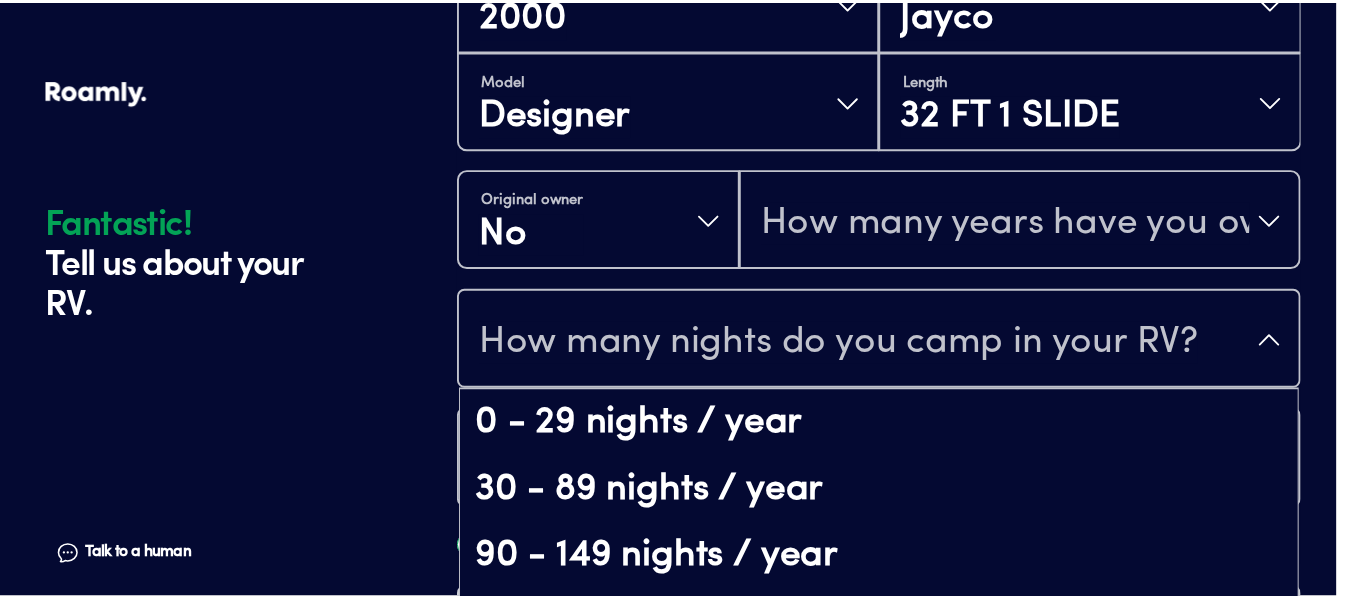 scroll, scrollTop: 0, scrollLeft: 0, axis: both 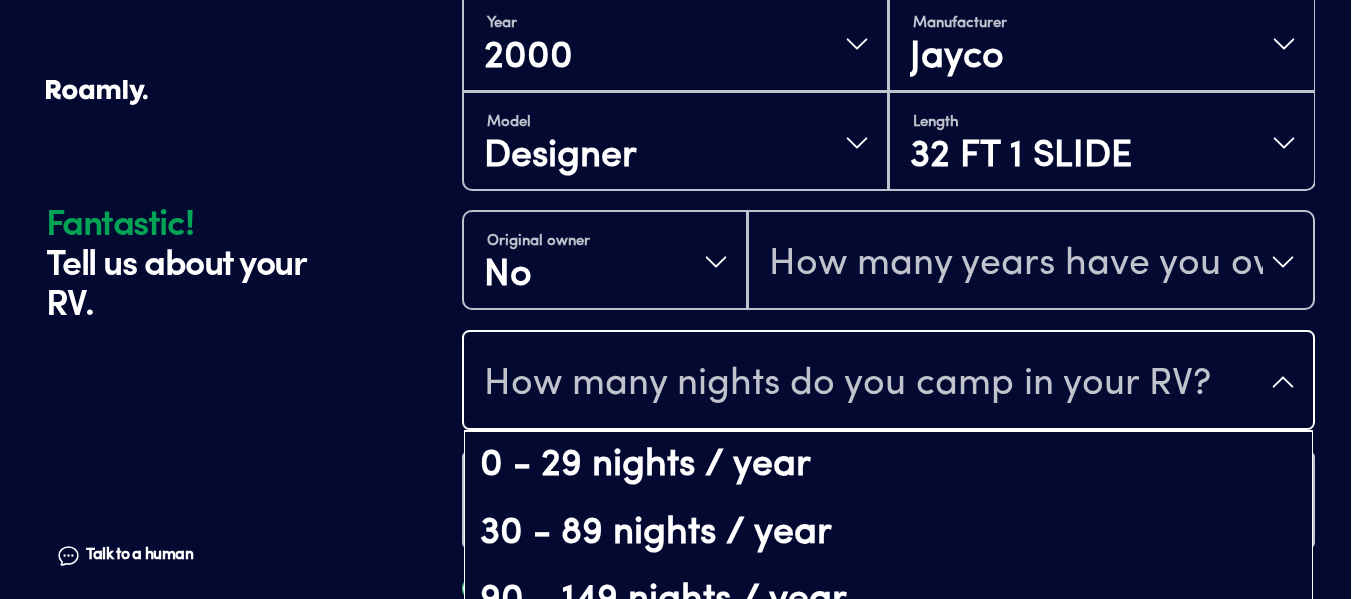 click on "Fantastic! Tell us about your RV. Talk to a human Chat 1 2 3 4+ Edit How many RVs or Trailers do you want to cover? Fantastic! Tell us about your RV. Talk to a human Chat Year [DATE] Manufacturer [PERSON_NAME] Model Designer Length 32 FT 1 SLIDE Original owner No How many years have you owned it? How many nights do you camp in your RV? 0 - 29 nights / year 30 - 89 nights / year 90 - 149 nights / year 150-365 nights / year It's your primary residence How do you store your RV? Yes No Does this RV have a salvage title? Please fill out all fields" at bounding box center (676, 101) 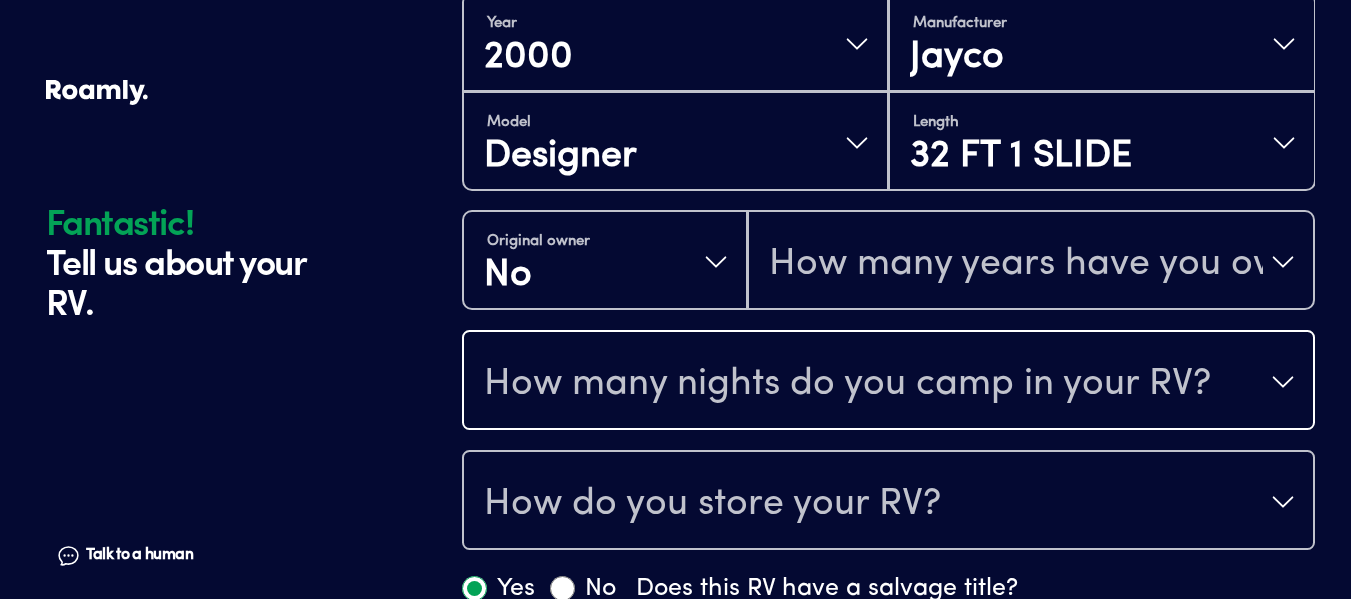 scroll, scrollTop: 678, scrollLeft: 0, axis: vertical 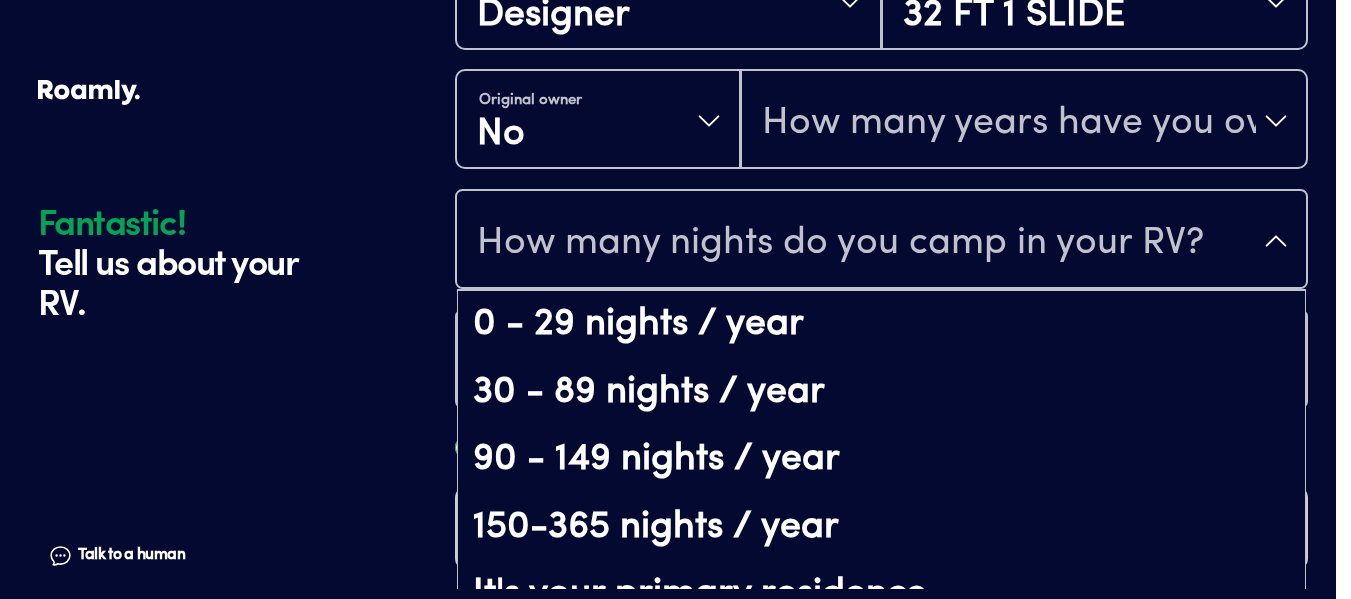 click on "How many nights do you camp in your RV?" at bounding box center [881, 241] 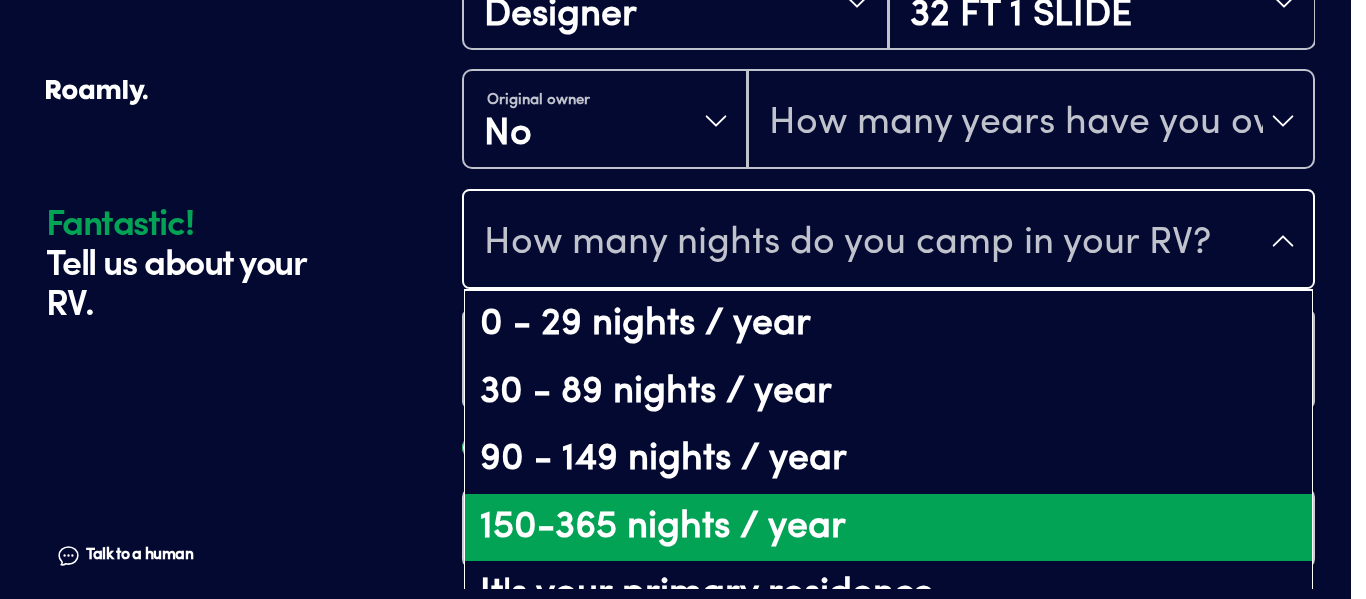 click on "150-365 nights / year" at bounding box center [888, 528] 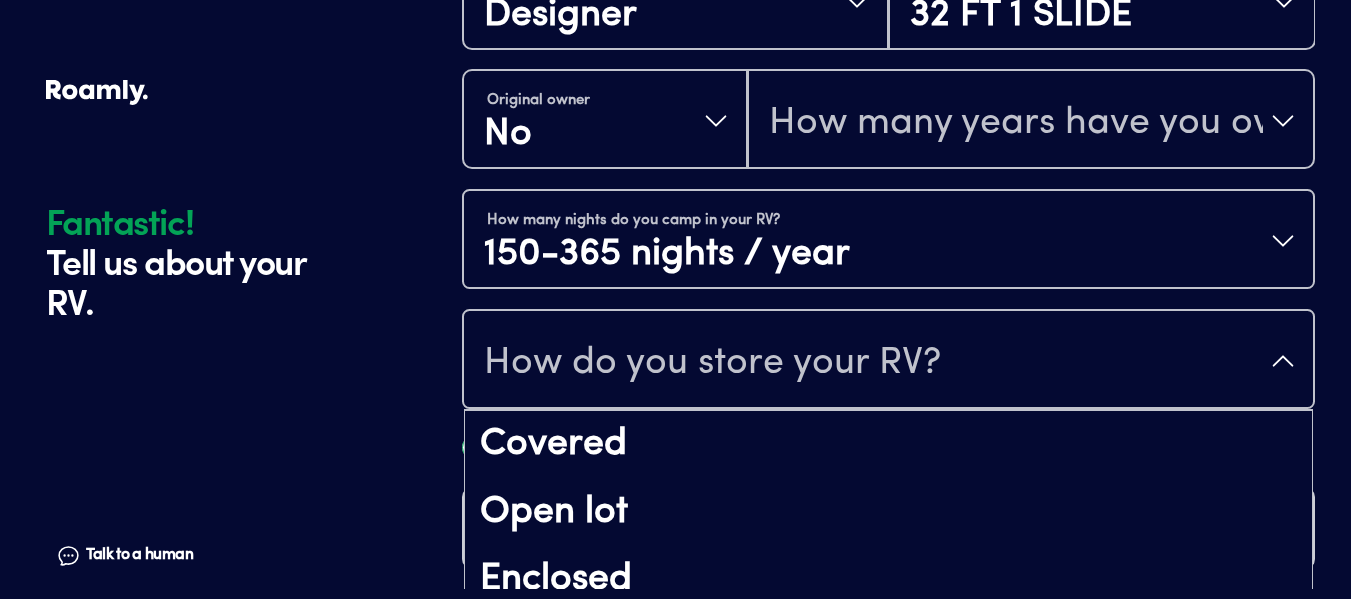 click on "How do you store your RV?" at bounding box center (712, 363) 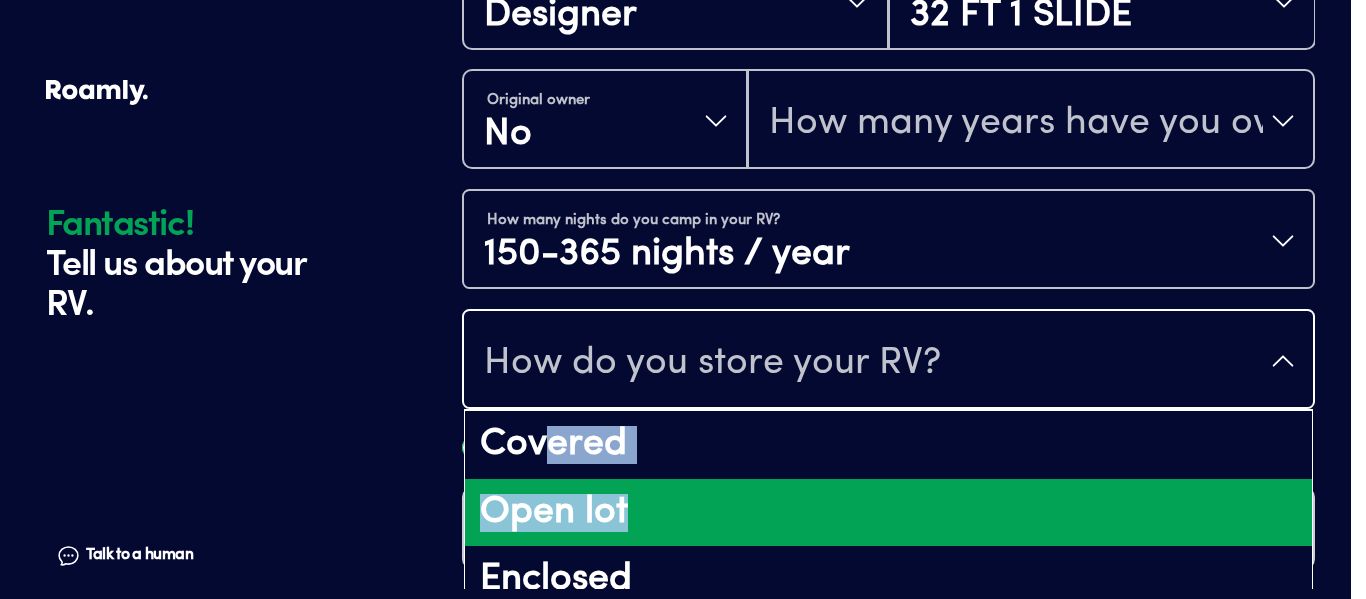 drag, startPoint x: 556, startPoint y: 472, endPoint x: 654, endPoint y: 503, distance: 102.78619 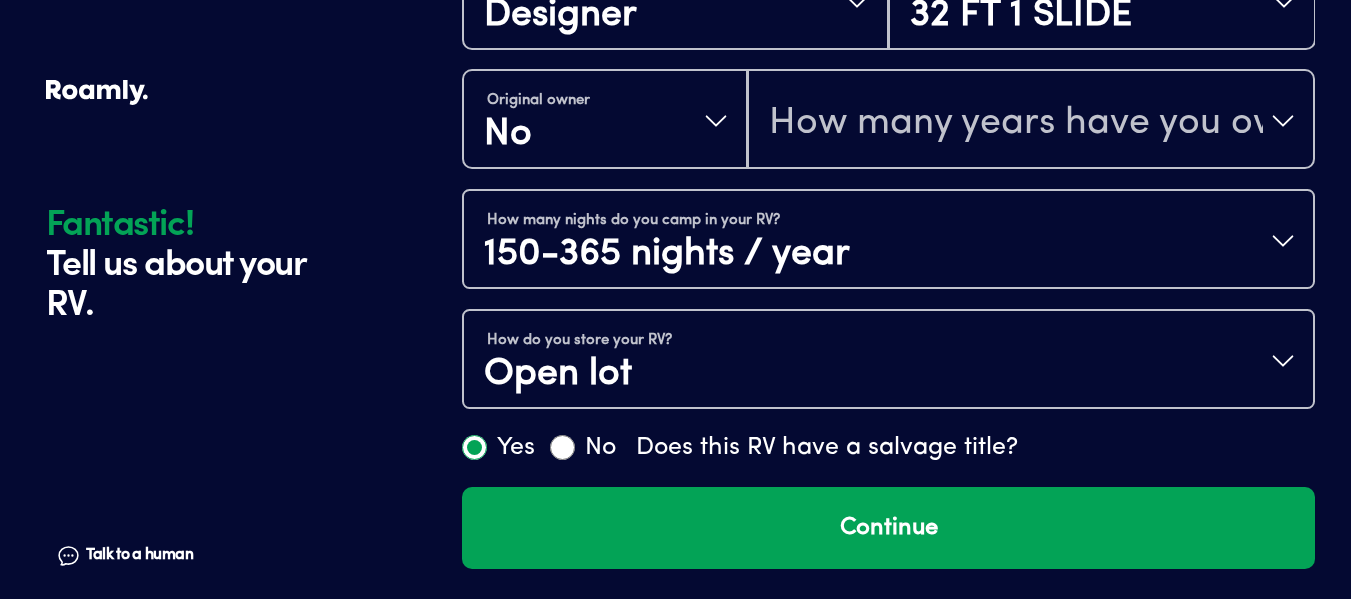 click on "How many years have you owned it?" at bounding box center [1016, 123] 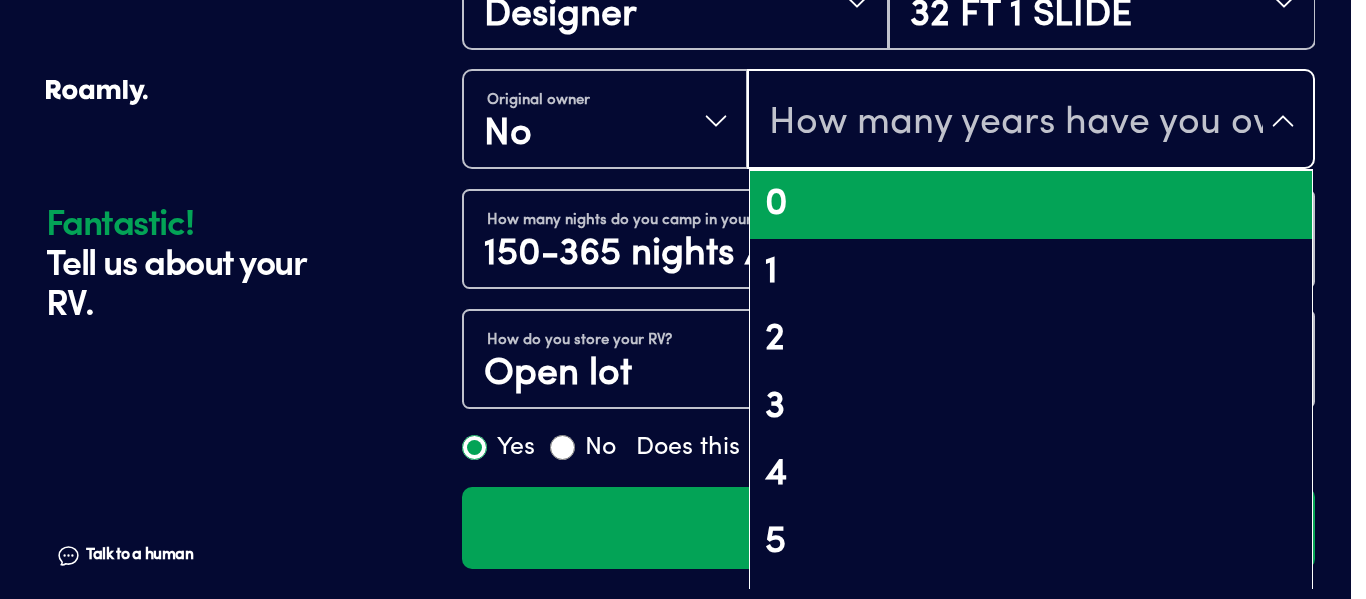 click on "0" at bounding box center [1031, 205] 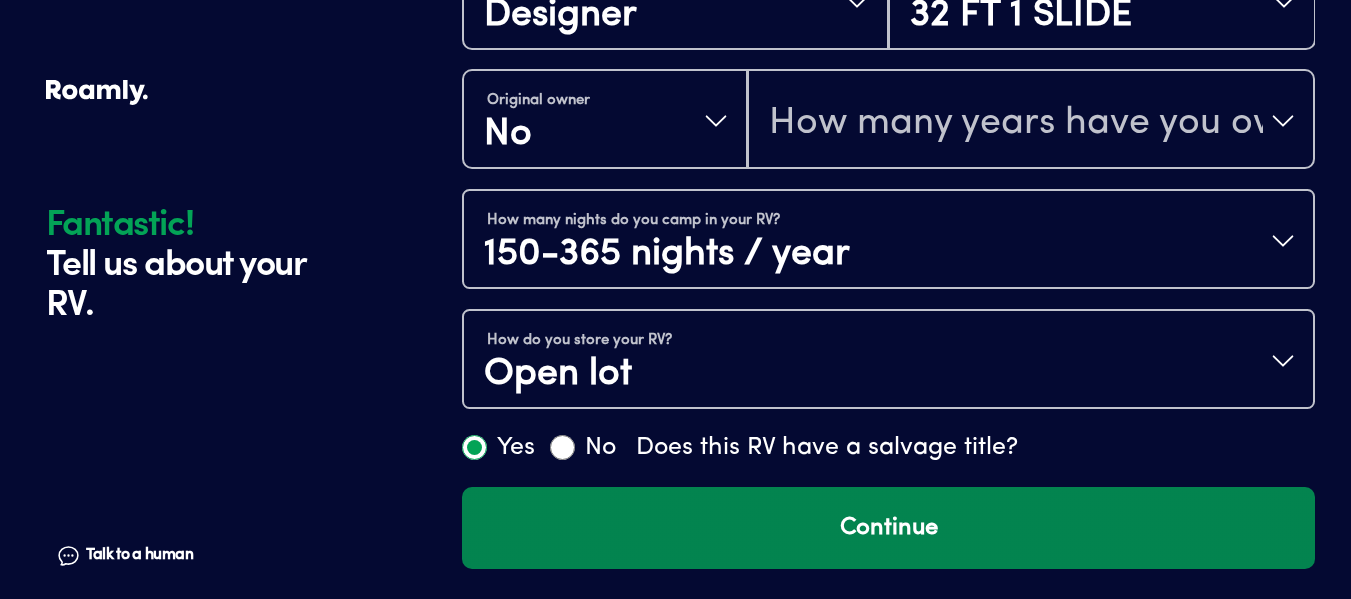 click on "Continue" at bounding box center [888, 528] 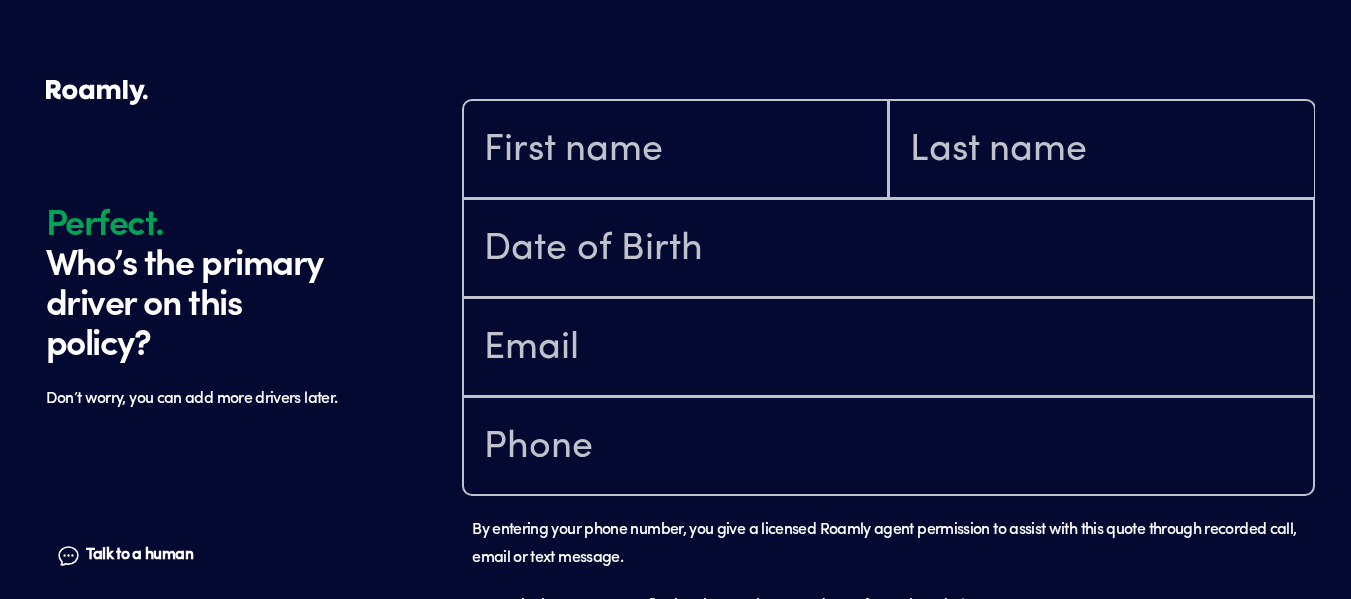 scroll, scrollTop: 1224, scrollLeft: 0, axis: vertical 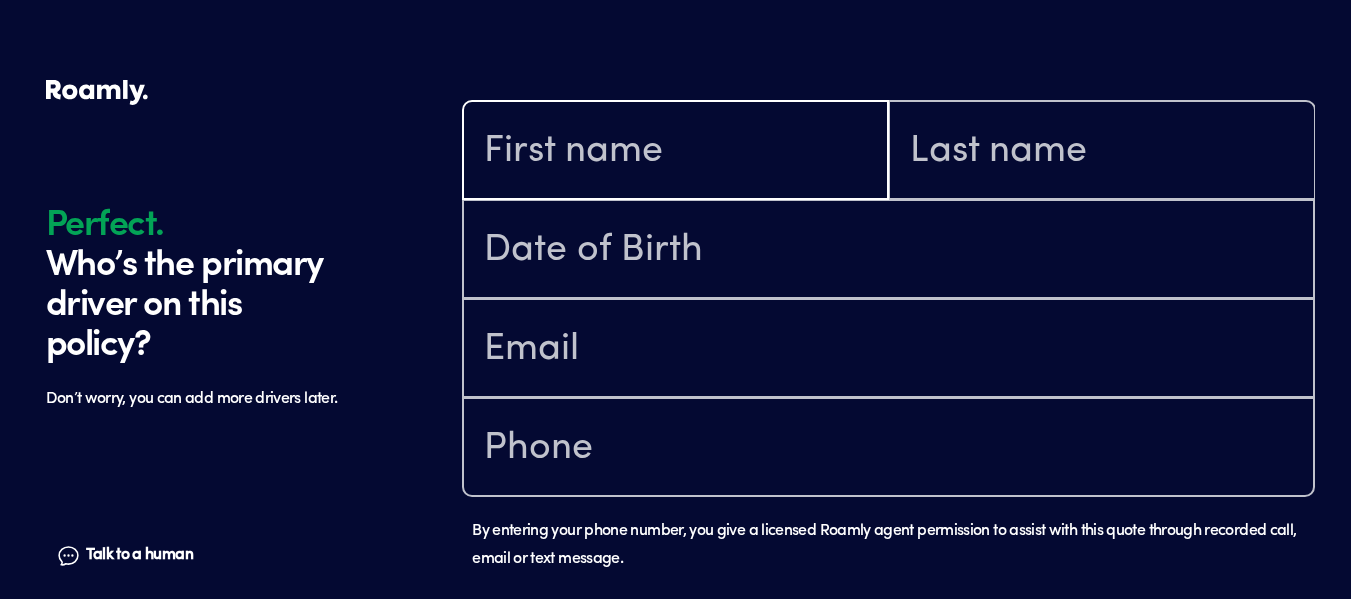 click at bounding box center [675, 152] 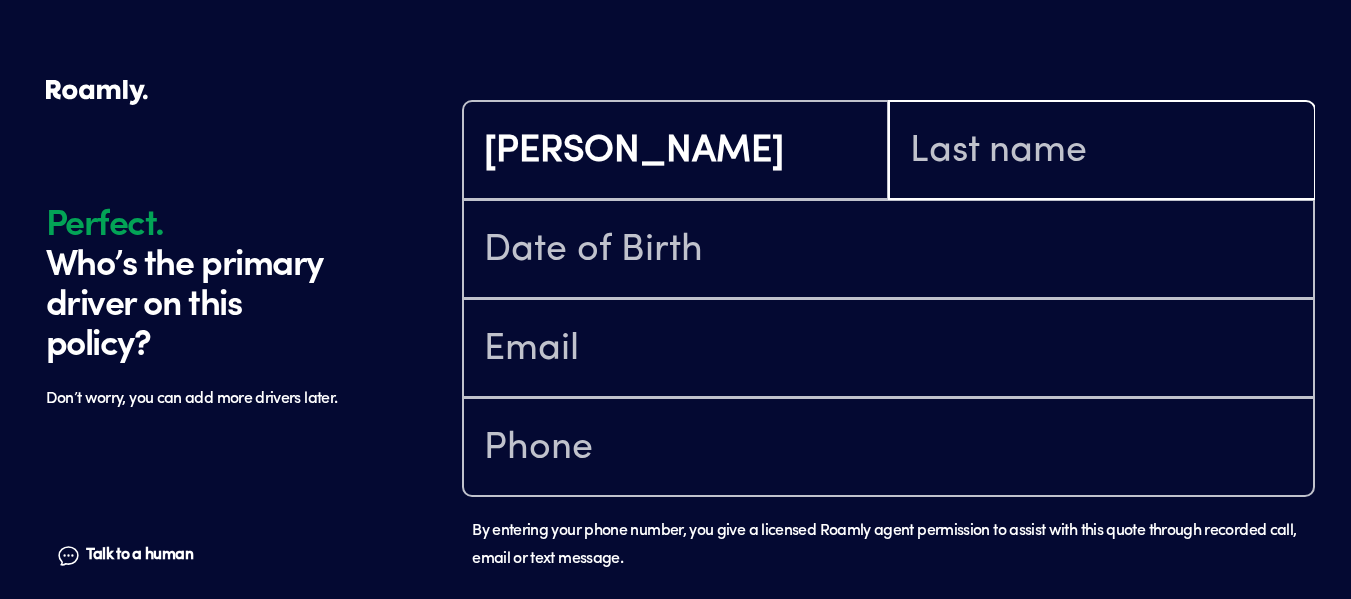 type on "[PERSON_NAME]" 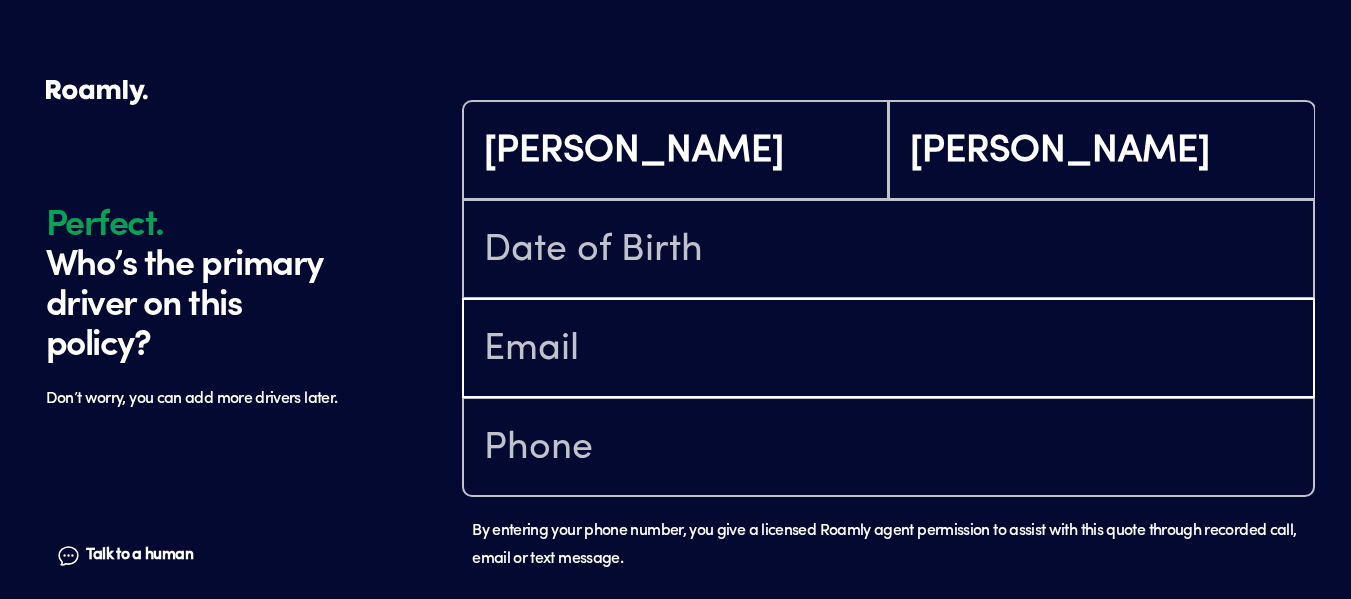 type on "[EMAIL_ADDRESS][DOMAIN_NAME]" 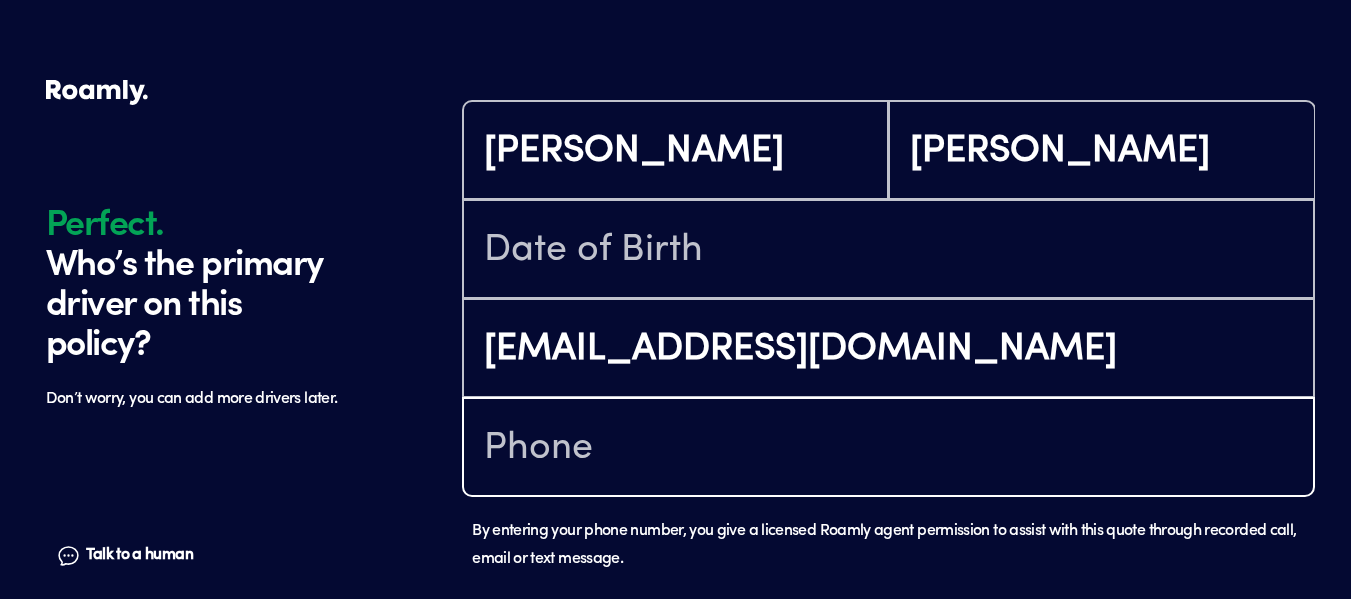 type on "[PHONE_NUMBER]" 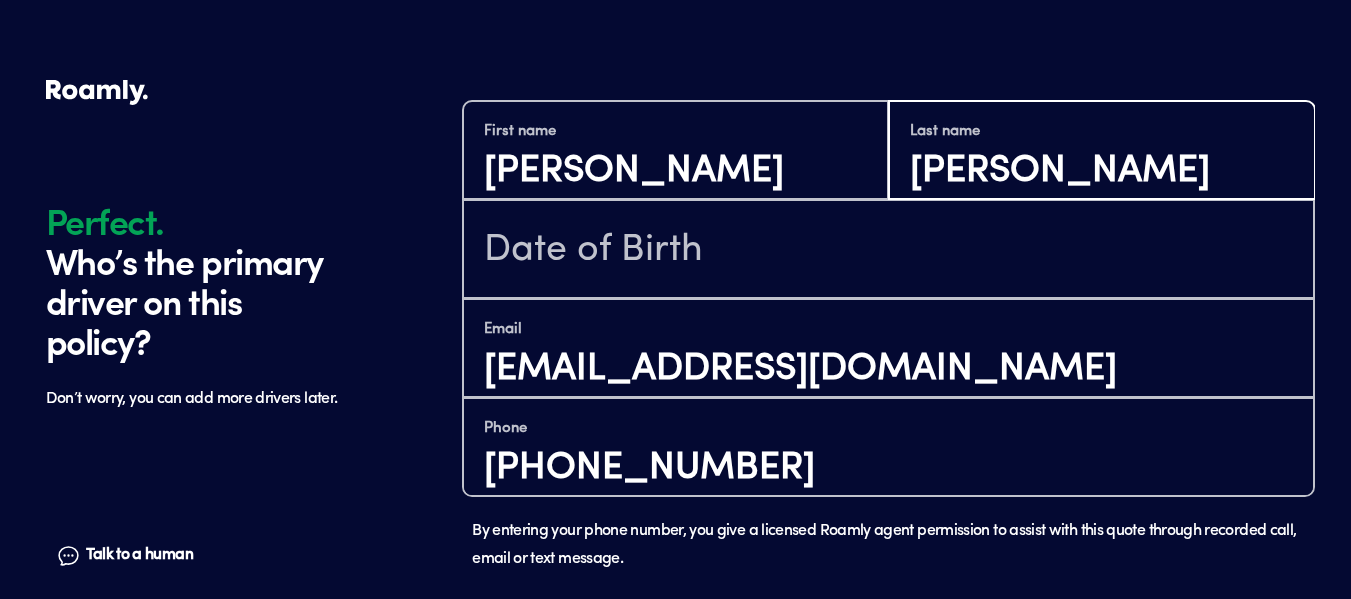 click on "[PERSON_NAME]" at bounding box center [1101, 171] 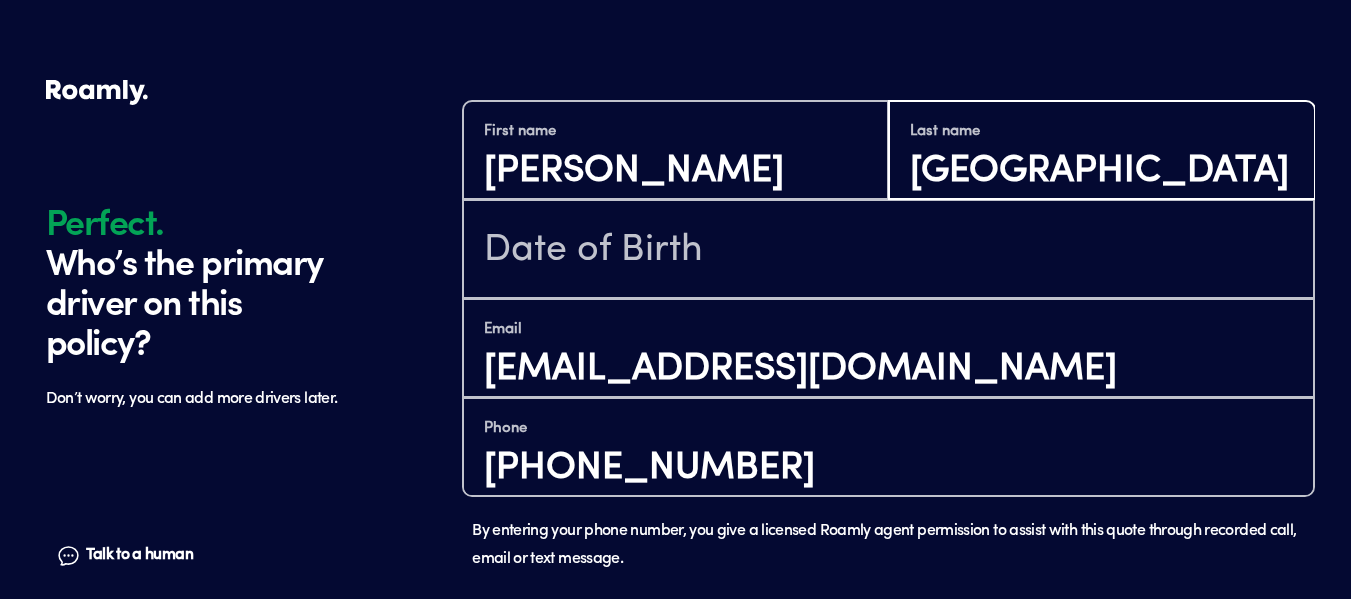 type on "[GEOGRAPHIC_DATA]" 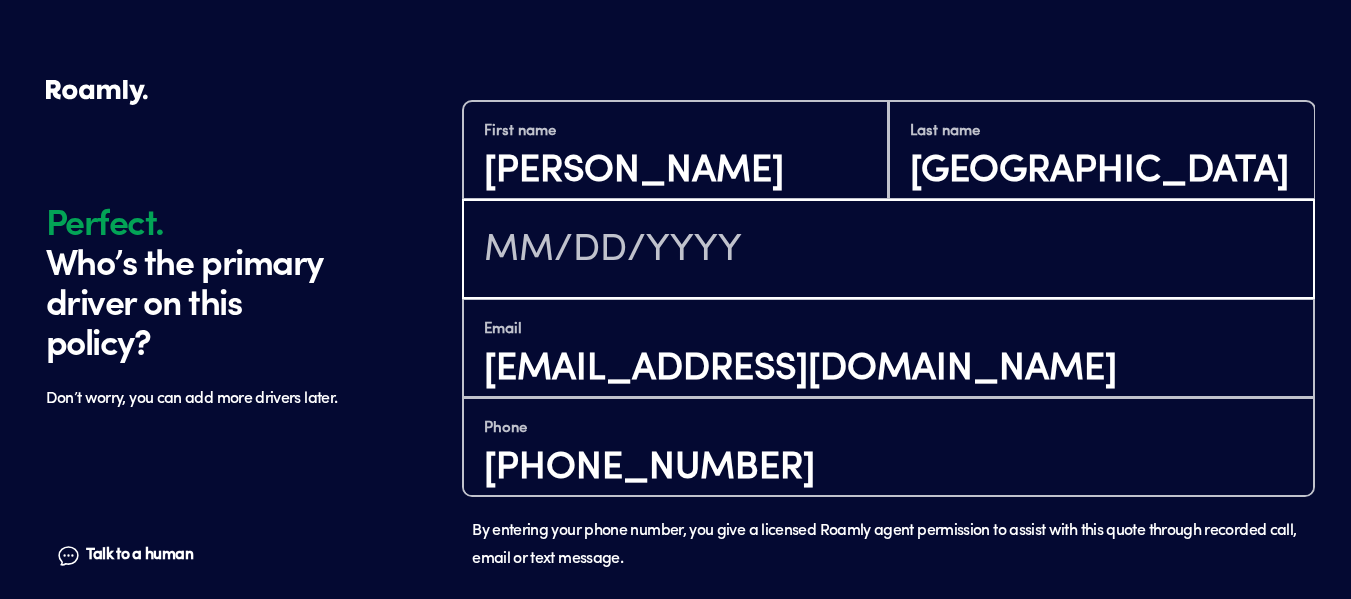 click at bounding box center [888, 251] 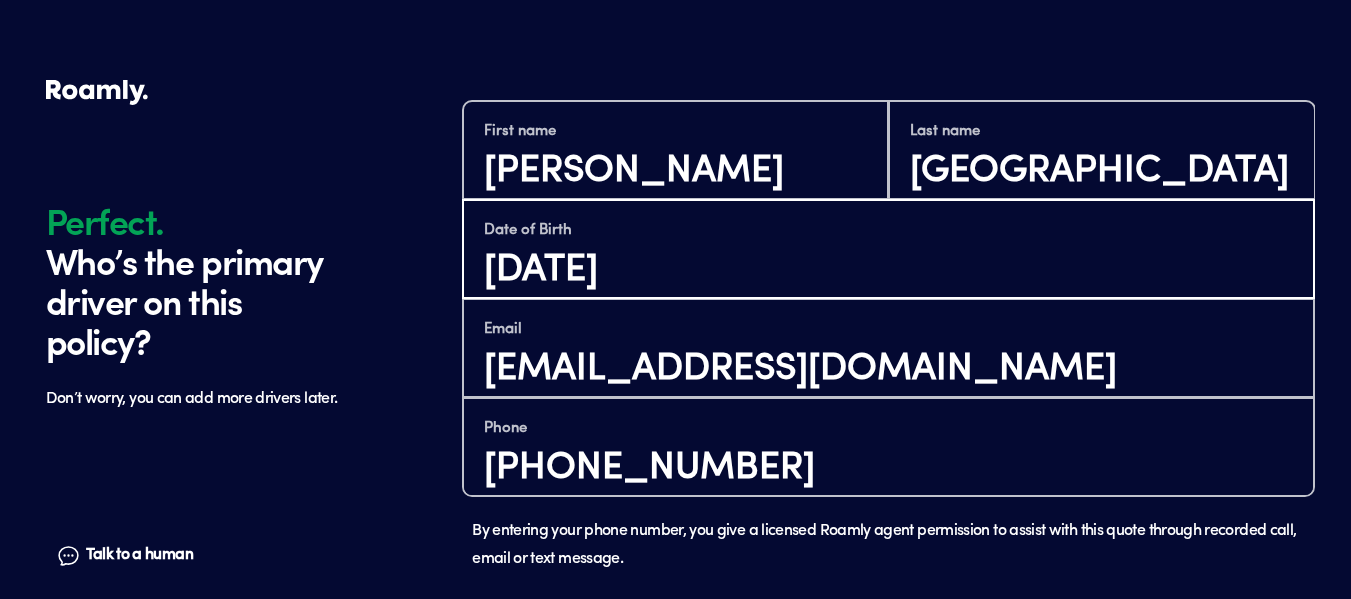 type on "[DATE]" 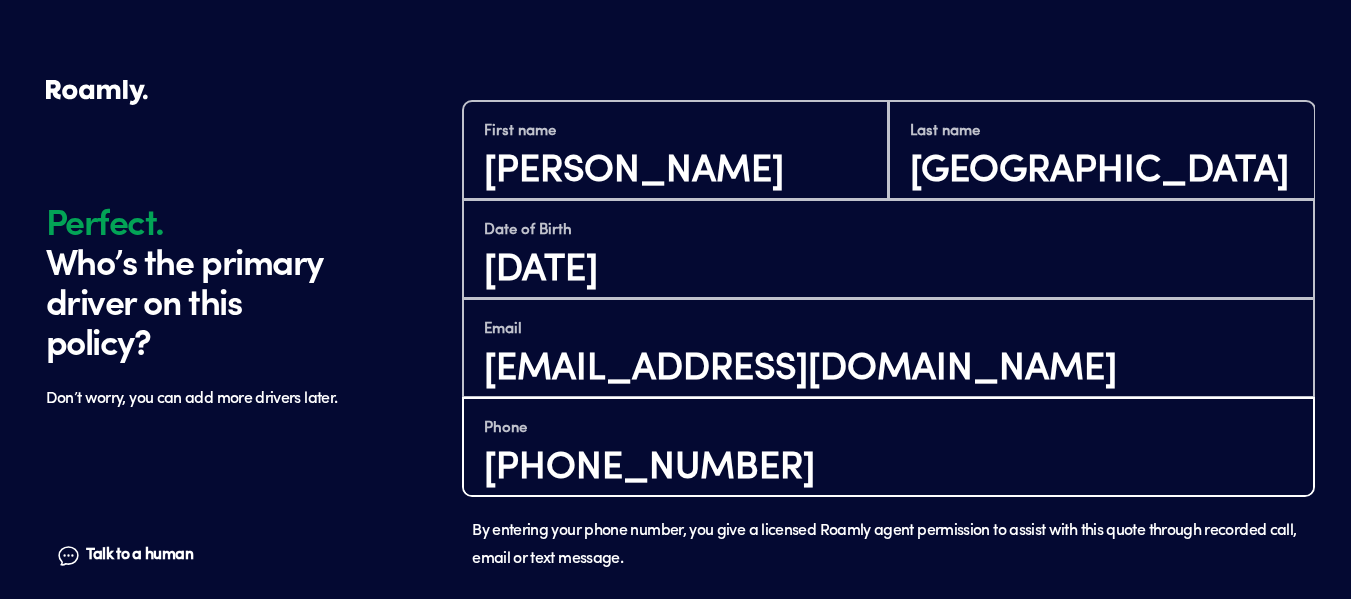 click on "[PHONE_NUMBER]" at bounding box center (888, 468) 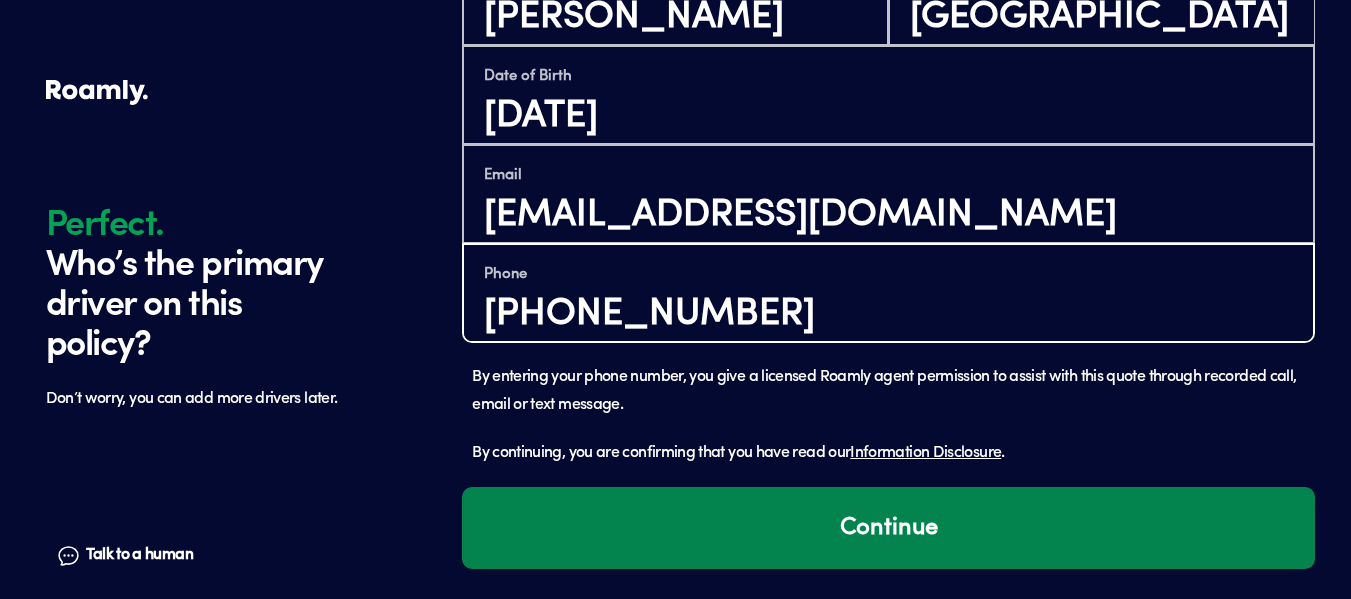 type on "[PHONE_NUMBER]" 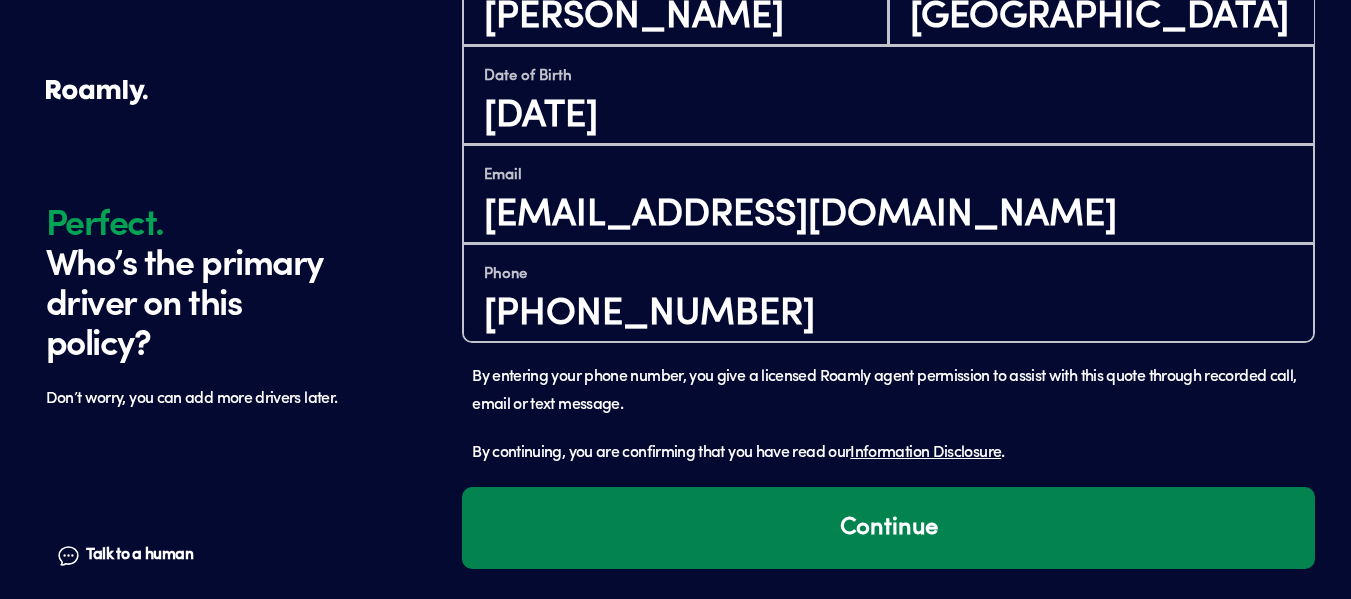 click on "Continue" at bounding box center [888, 528] 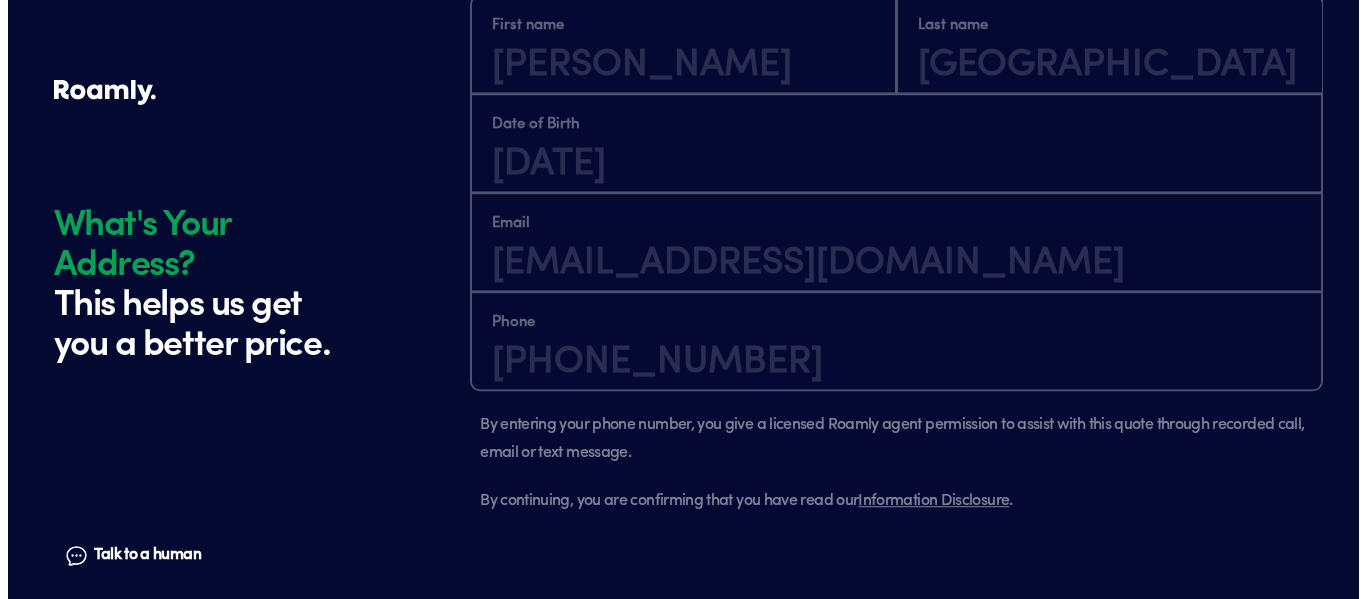 scroll, scrollTop: 1885, scrollLeft: 0, axis: vertical 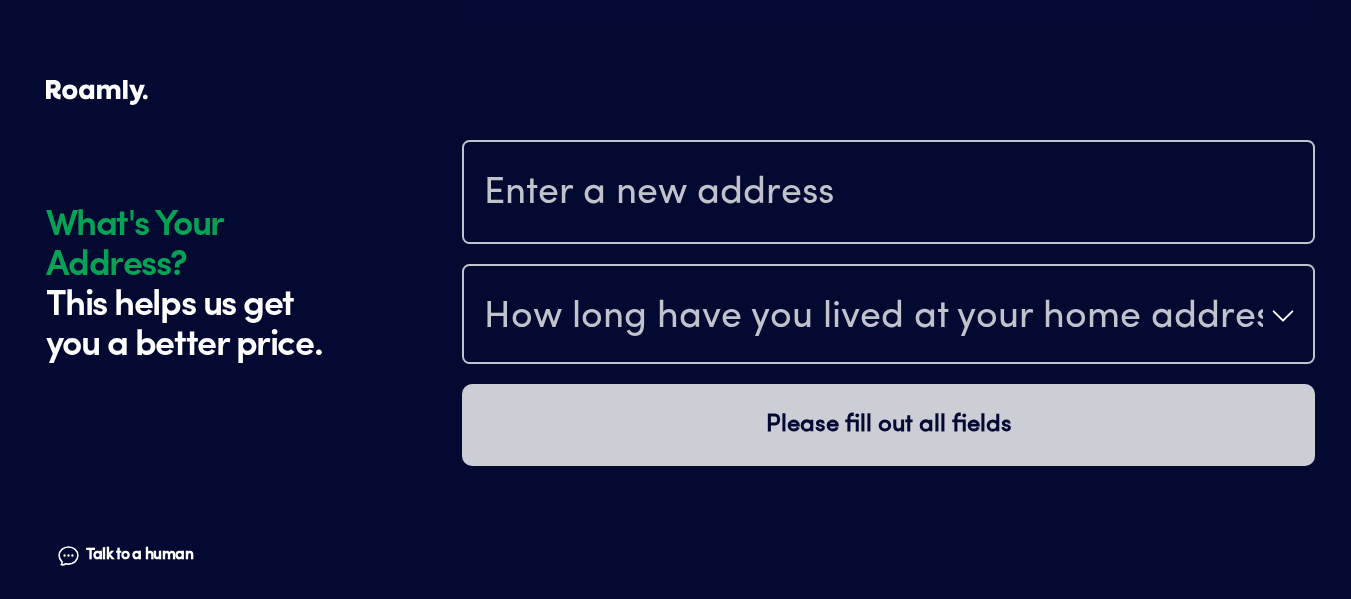 click at bounding box center (888, 194) 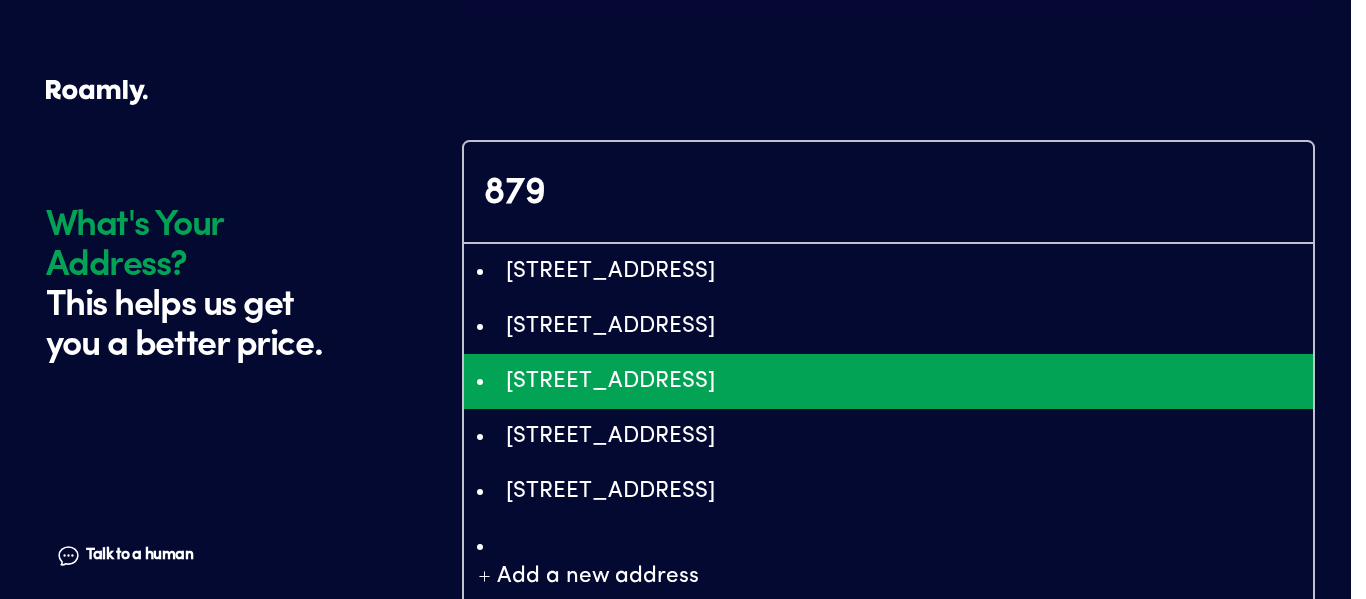 type on "ChIJf1pNJb7GmoARFkcrmlaq0oQ" 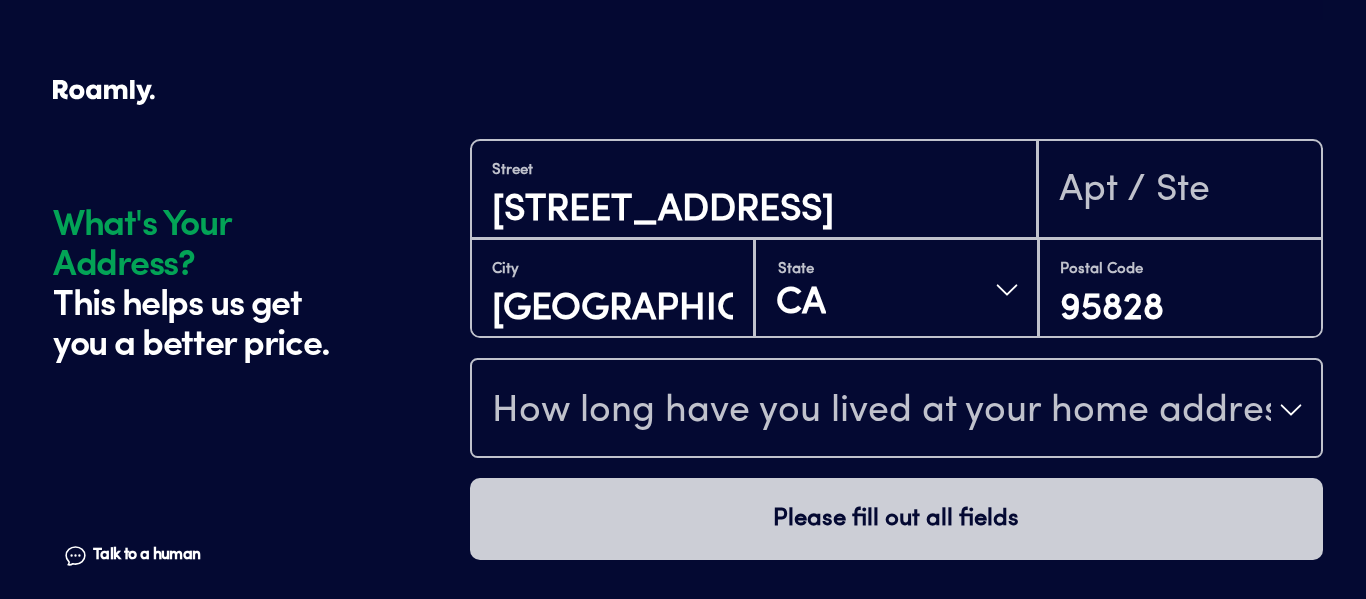 click on "How long have you lived at your home address?" at bounding box center [881, 412] 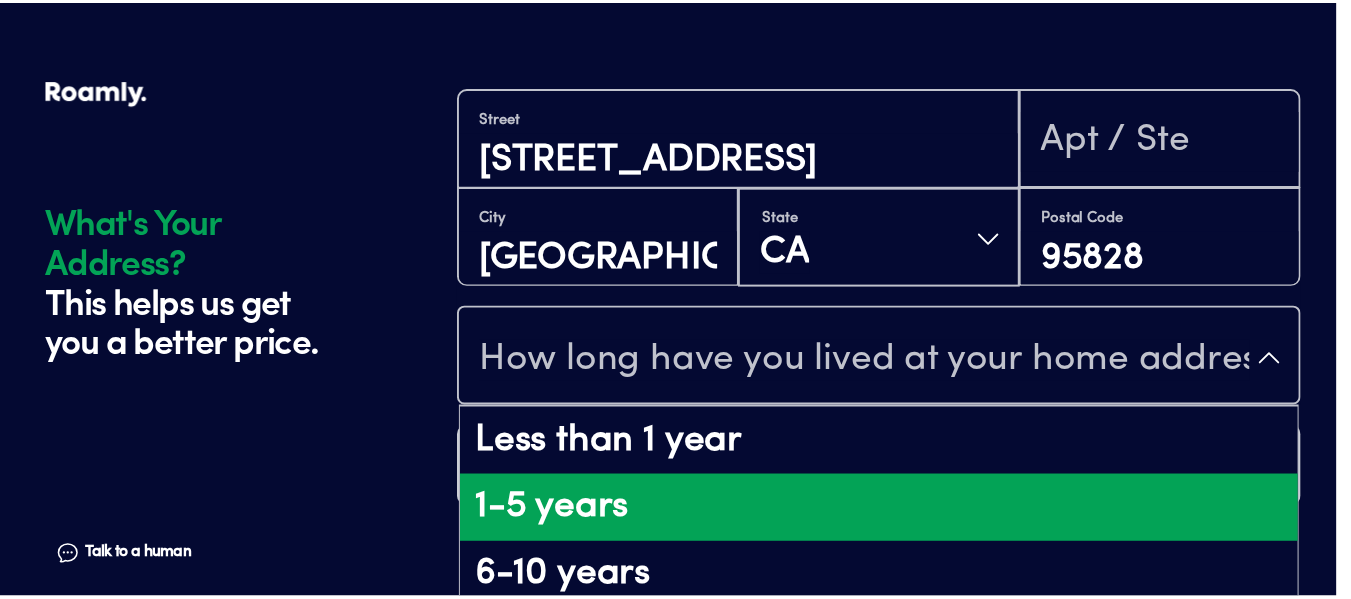 scroll, scrollTop: 53, scrollLeft: 0, axis: vertical 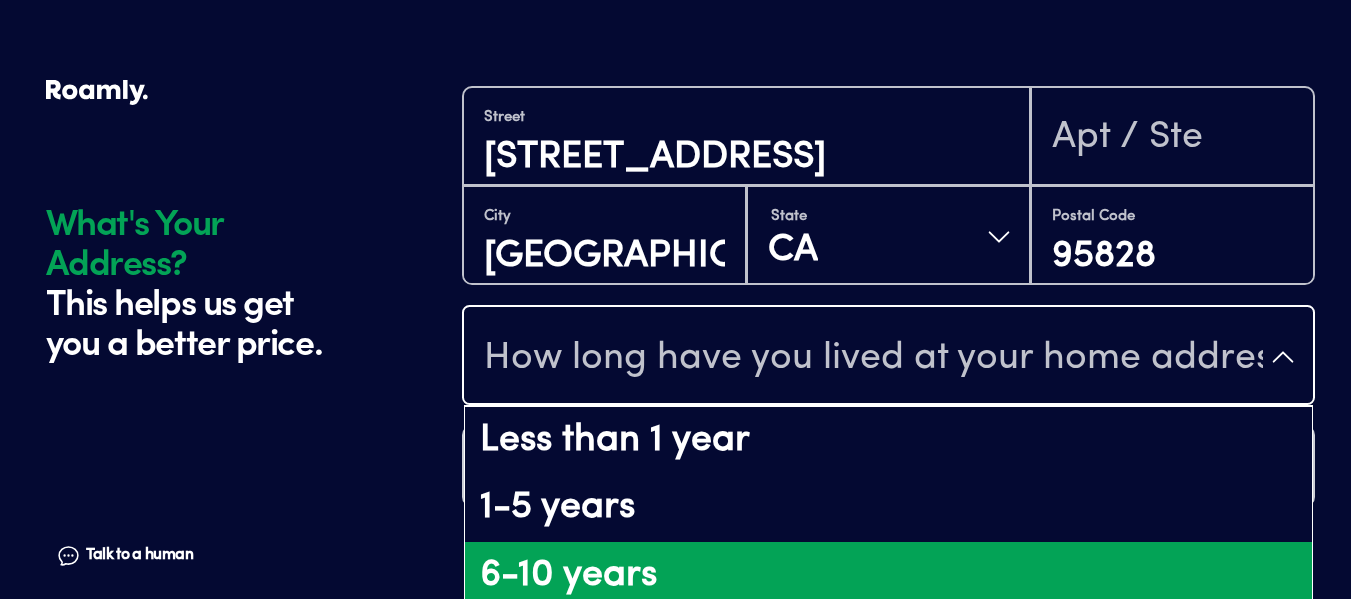 click on "1-5 years" at bounding box center [888, 508] 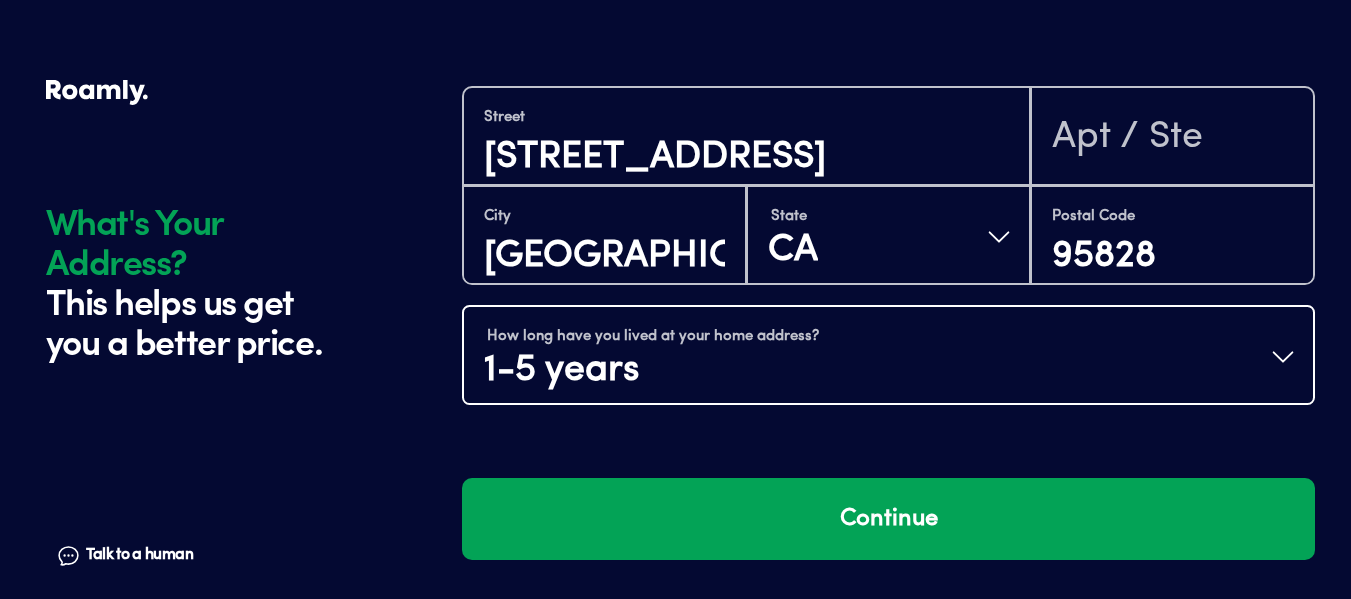 scroll, scrollTop: 0, scrollLeft: 0, axis: both 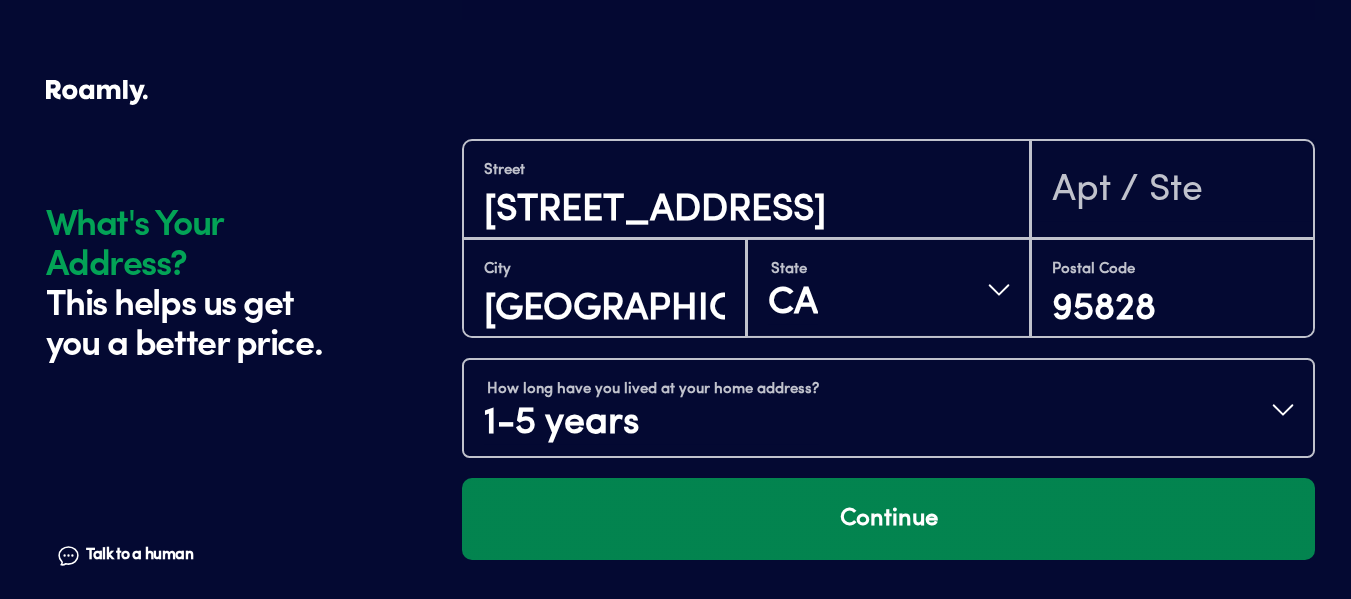 click on "Continue" at bounding box center (888, 519) 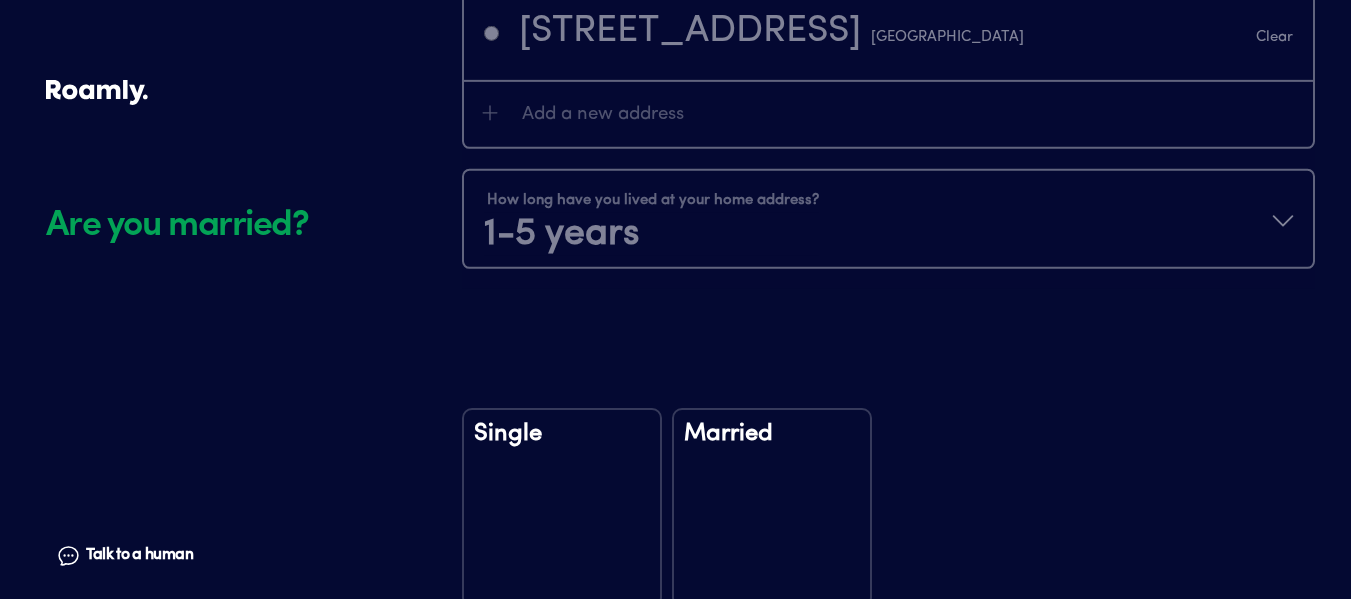 scroll, scrollTop: 2356, scrollLeft: 0, axis: vertical 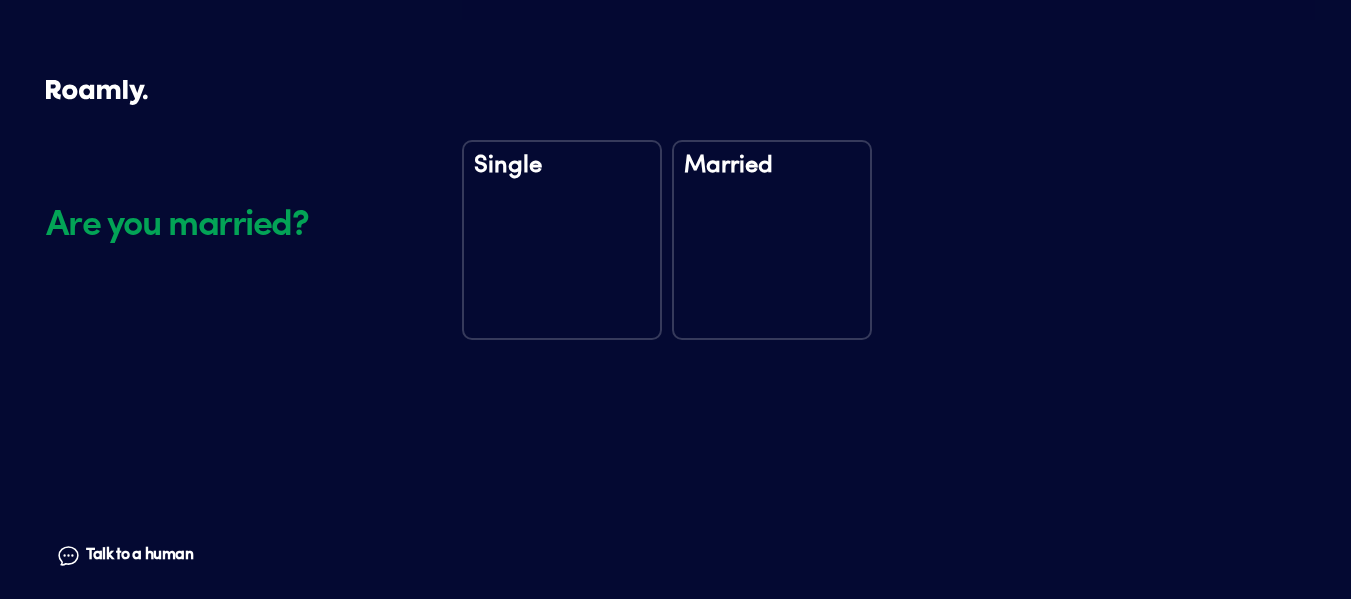 click on "Married" at bounding box center [772, 179] 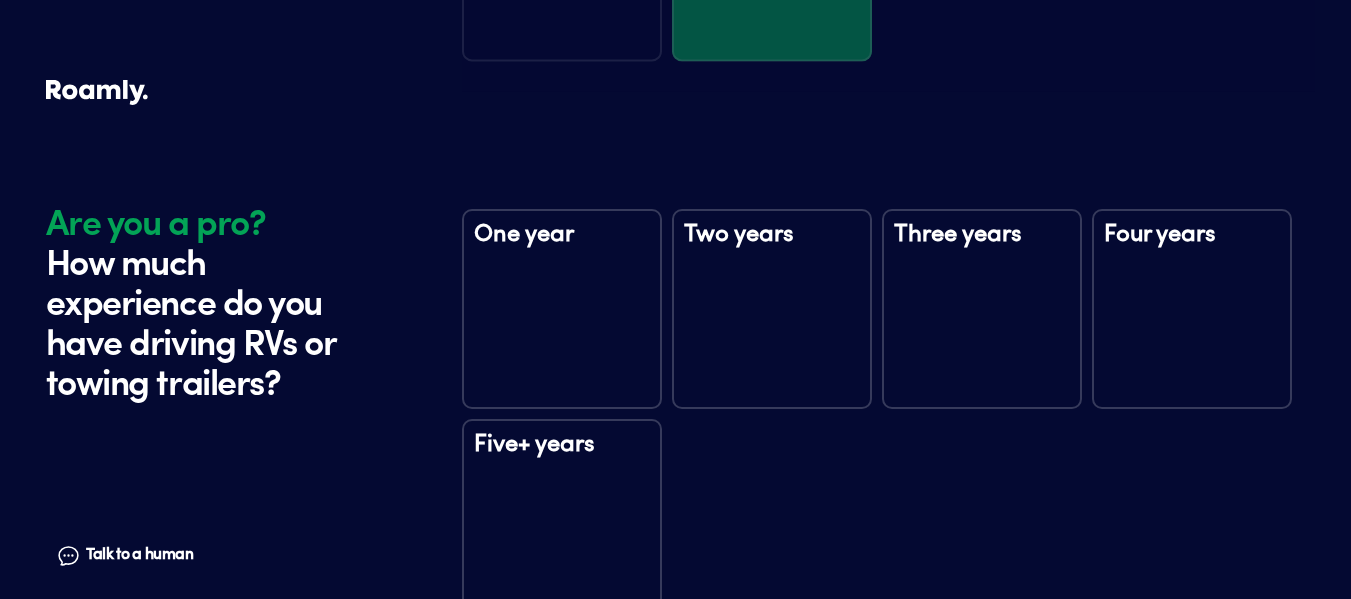 scroll, scrollTop: 2746, scrollLeft: 0, axis: vertical 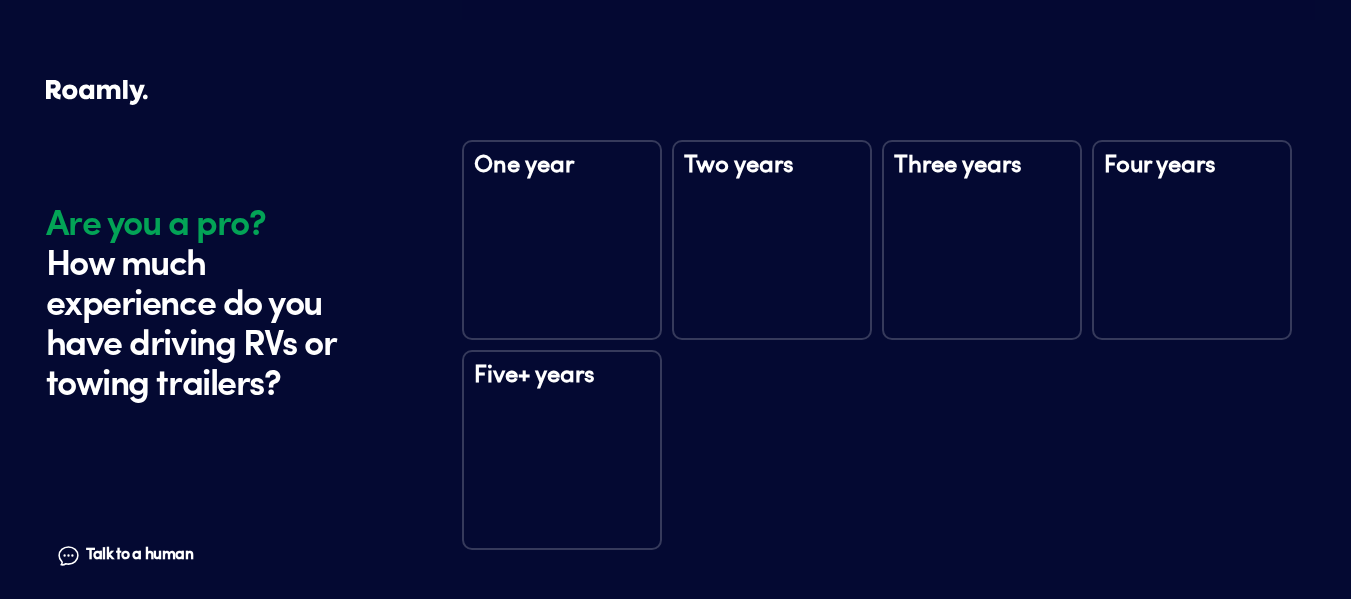 click on "Two years" at bounding box center [772, 240] 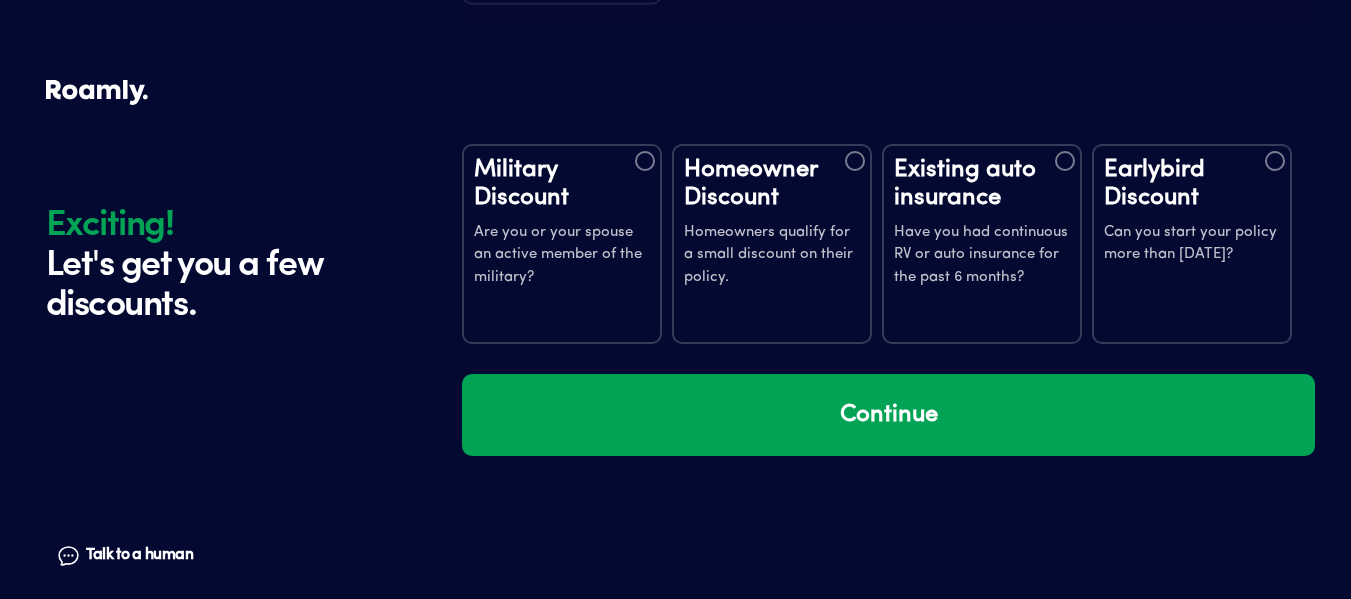 scroll, scrollTop: 3336, scrollLeft: 0, axis: vertical 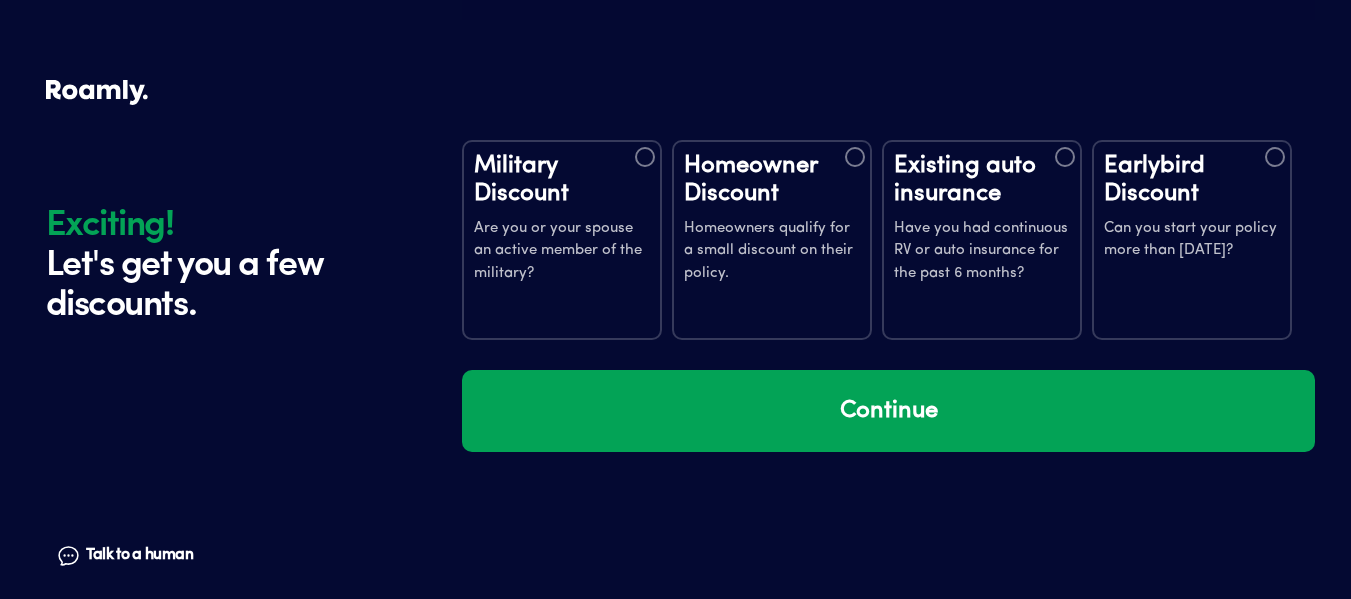 click on "Earlybird Discount Can you start your policy more than [DATE]?" at bounding box center (1192, 240) 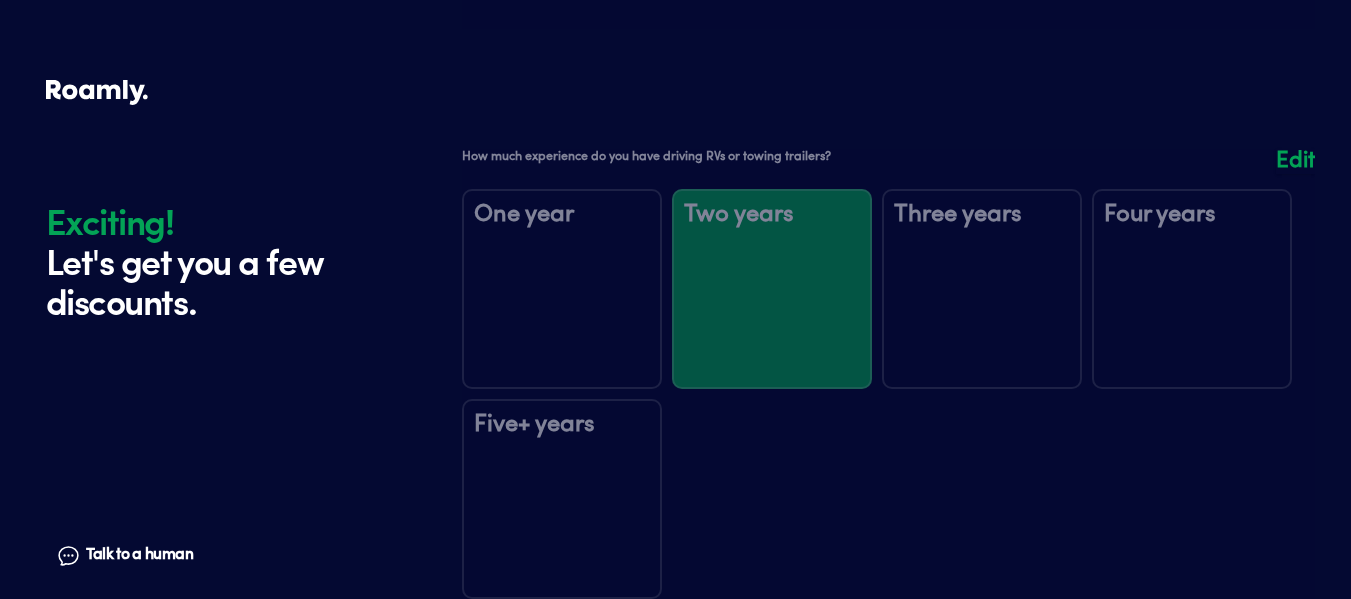 scroll, scrollTop: 2736, scrollLeft: 0, axis: vertical 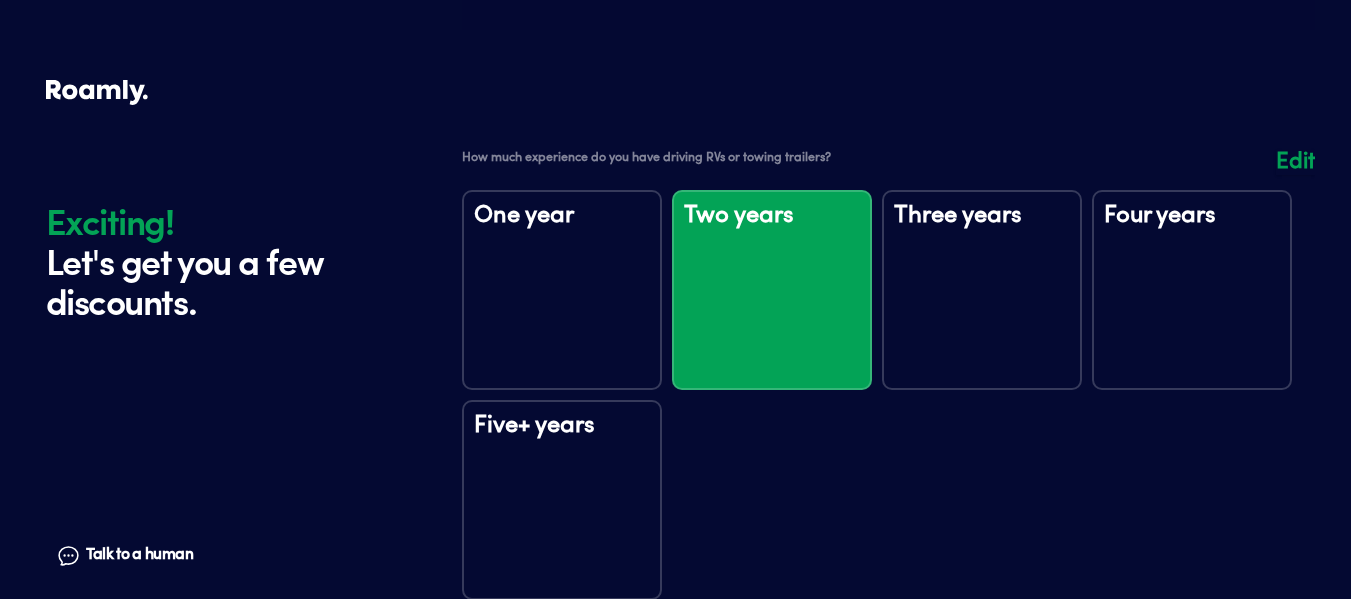 click at bounding box center (888, 385) 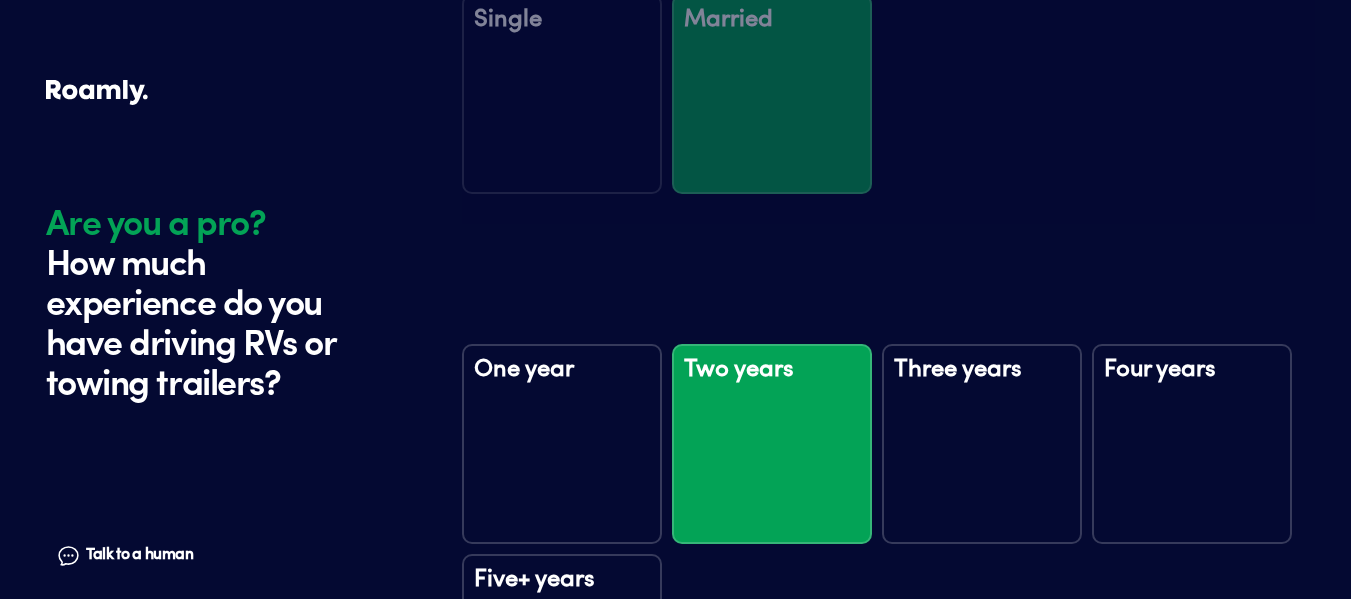scroll, scrollTop: 2746, scrollLeft: 0, axis: vertical 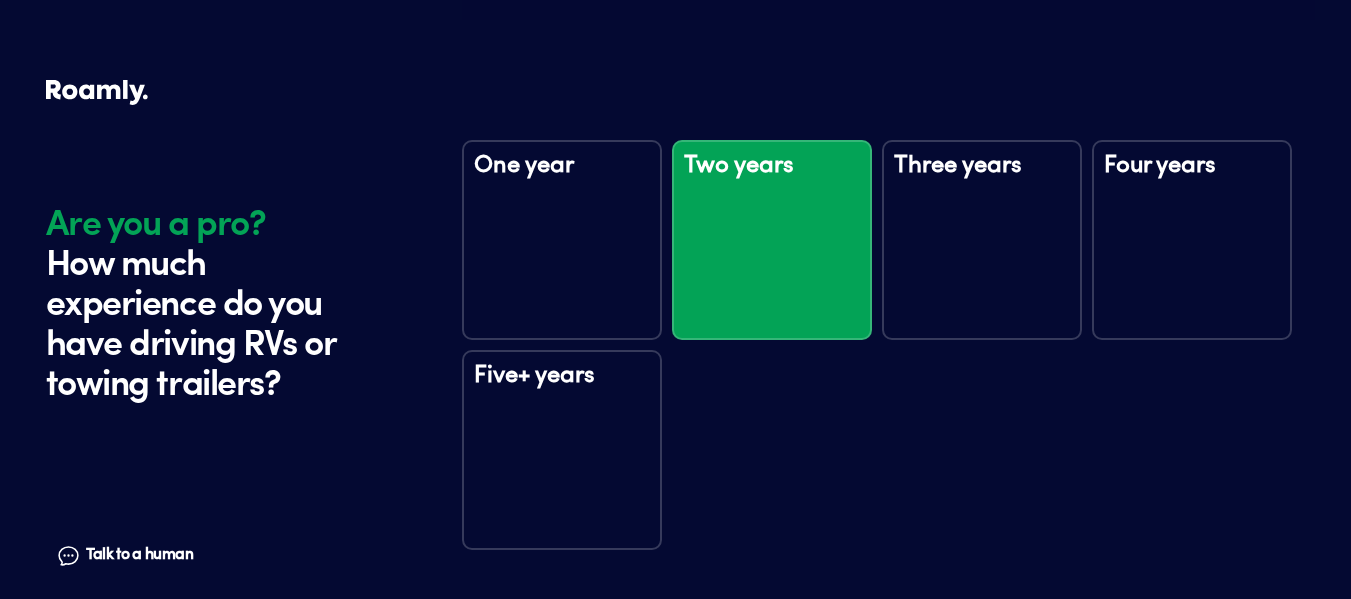 click on "One year" at bounding box center [562, 240] 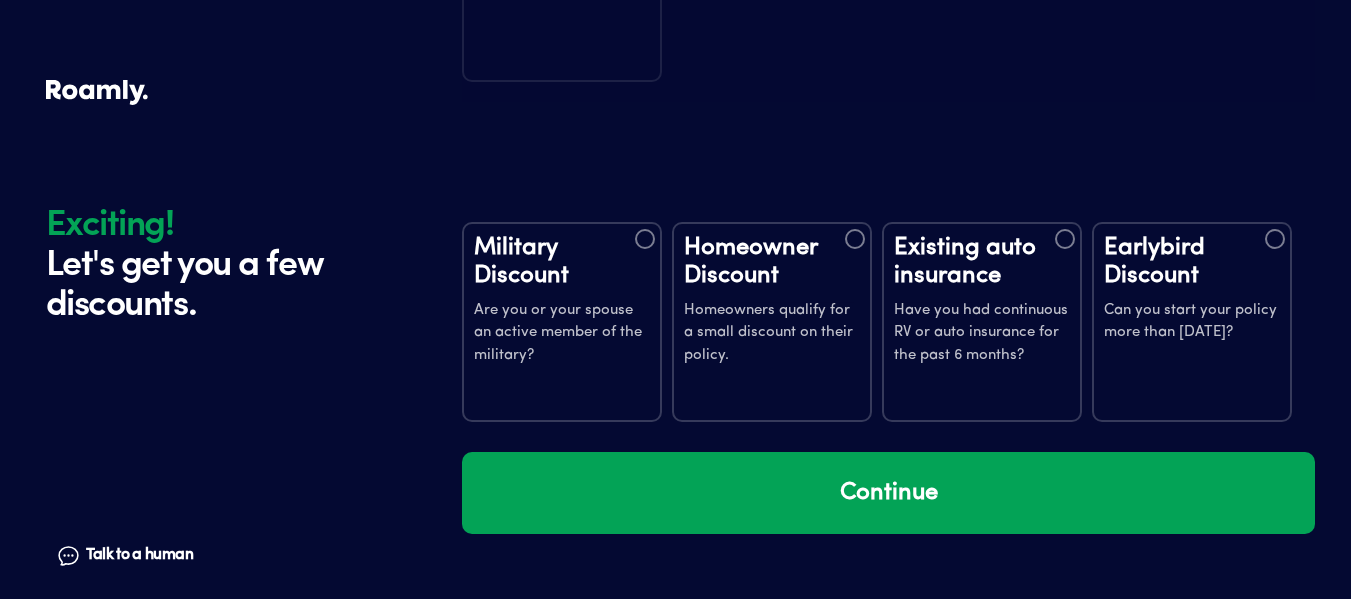scroll, scrollTop: 3336, scrollLeft: 0, axis: vertical 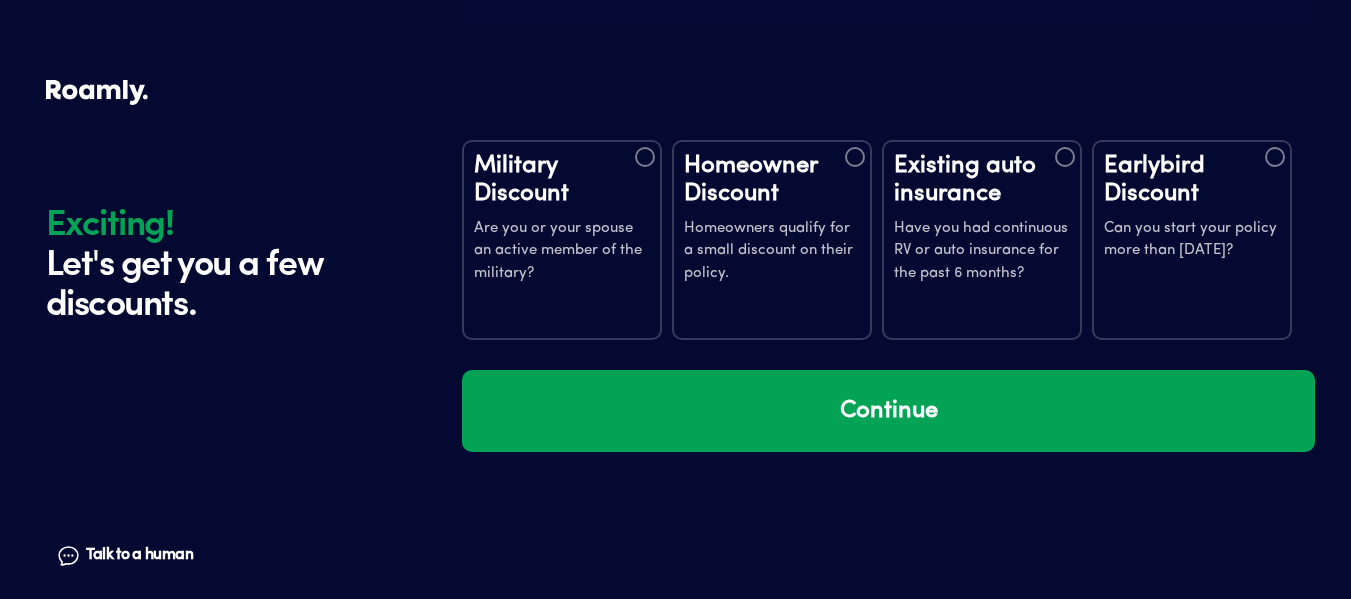 click on "Can you start your policy more than [DATE]?" at bounding box center [1192, 240] 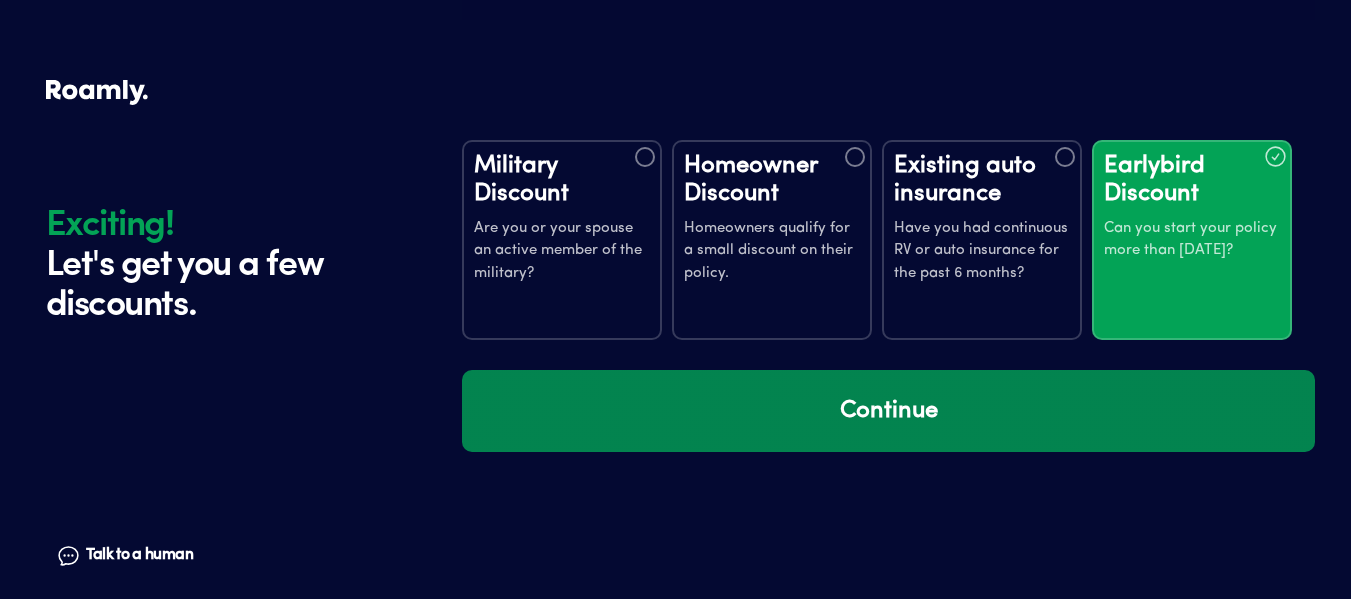 click on "Continue" at bounding box center (888, 411) 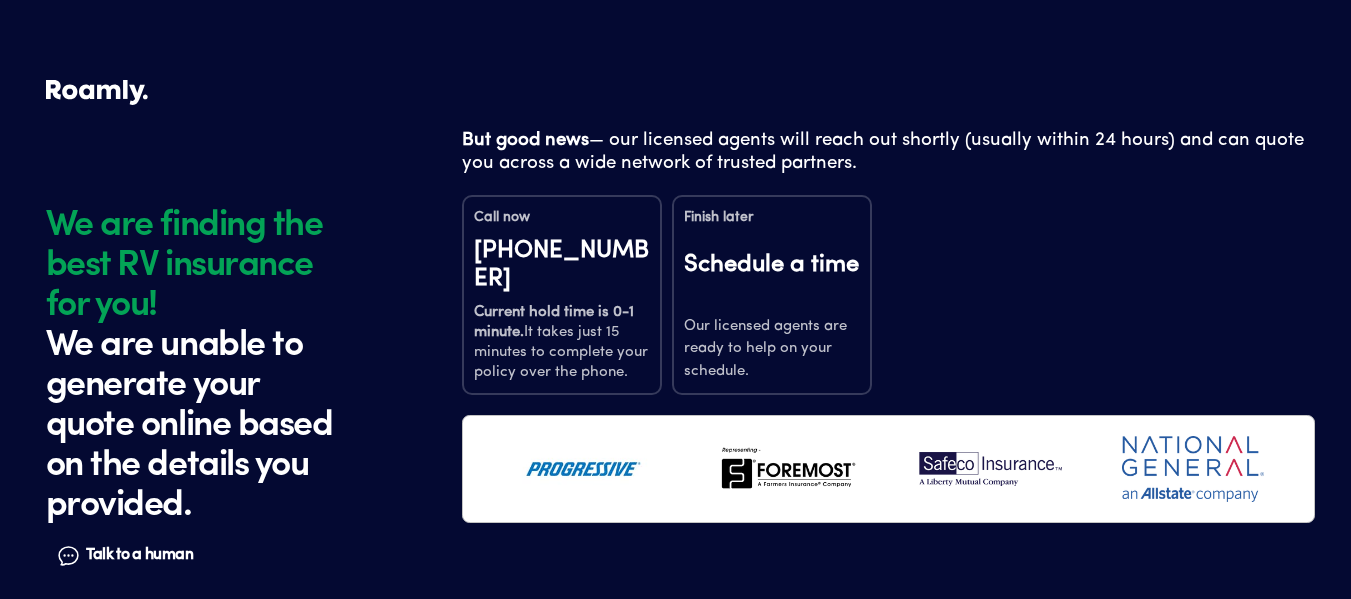 scroll, scrollTop: 0, scrollLeft: 0, axis: both 